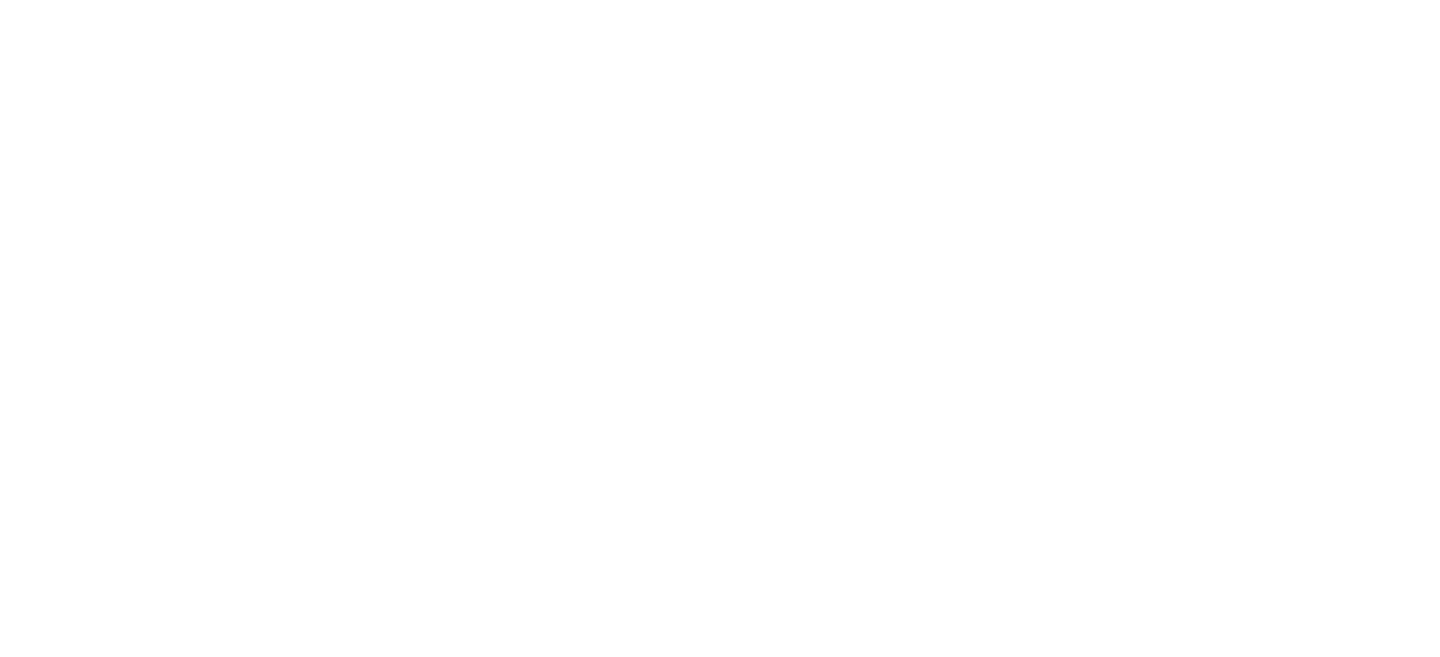 scroll, scrollTop: 0, scrollLeft: 0, axis: both 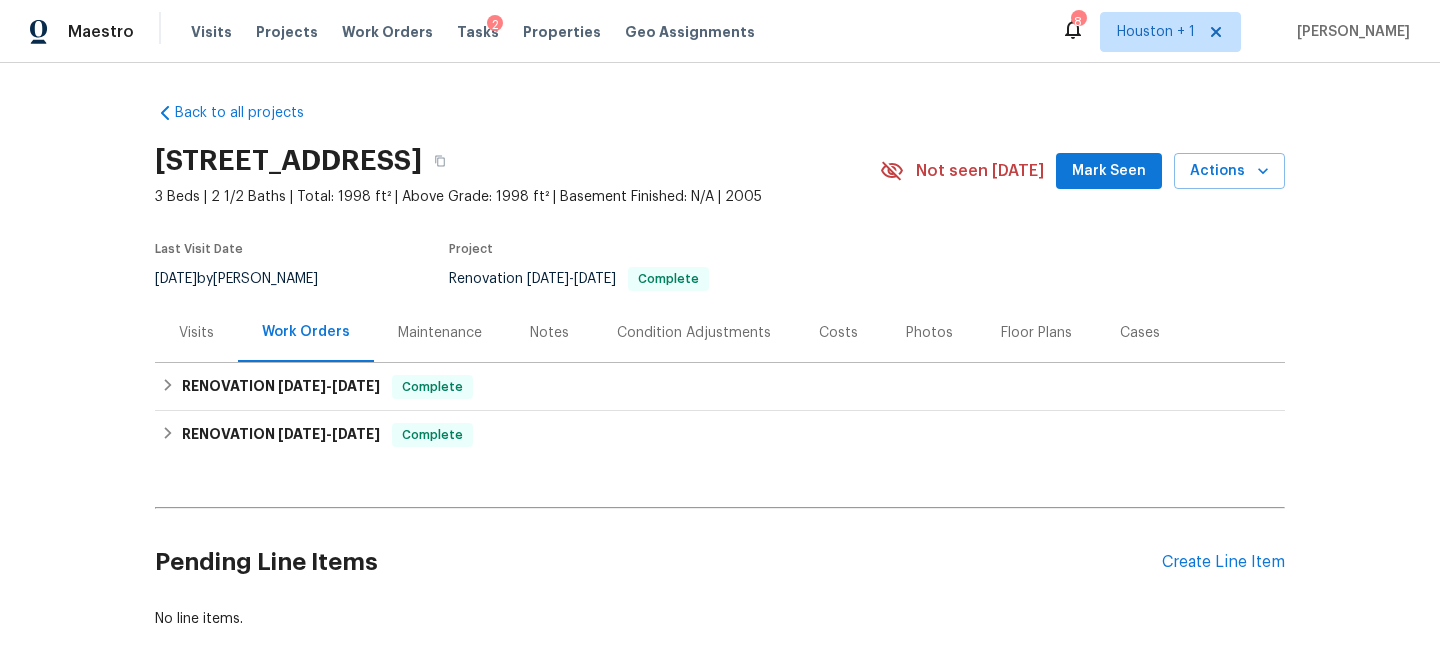 click on "Visits" at bounding box center [196, 333] 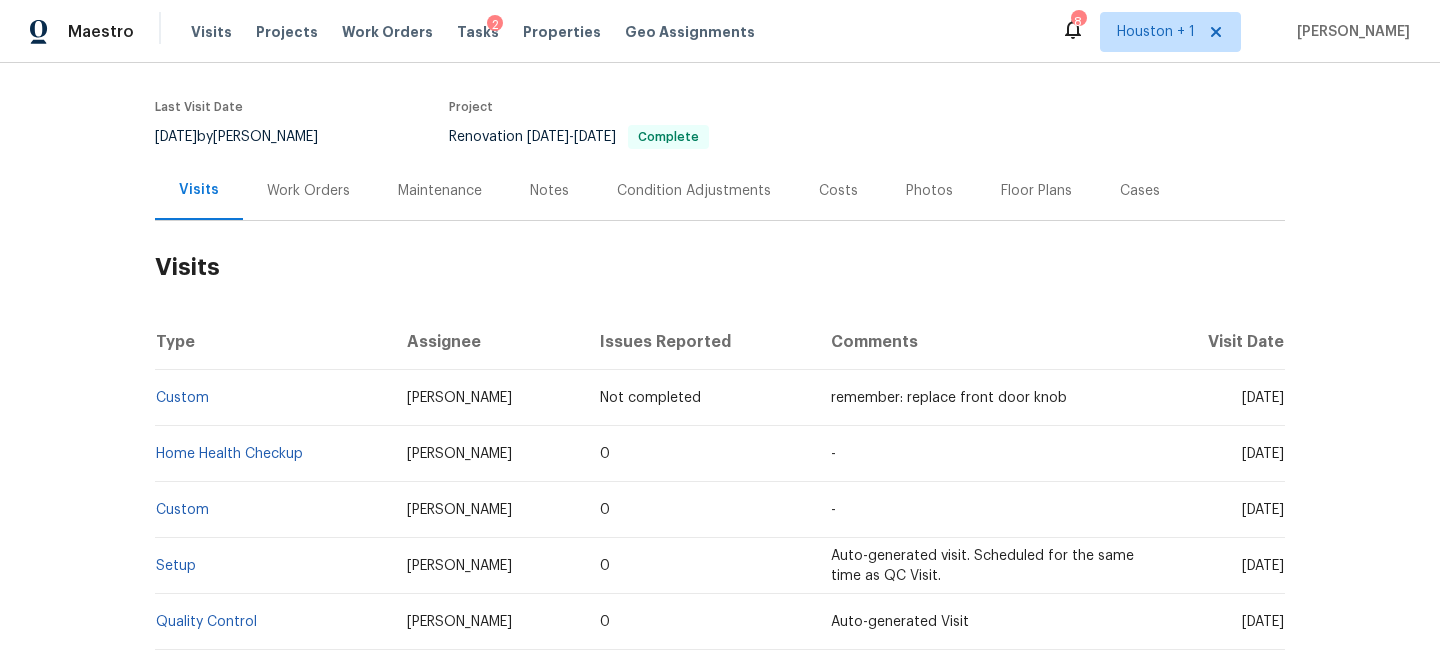 click on "Work Orders" at bounding box center [308, 191] 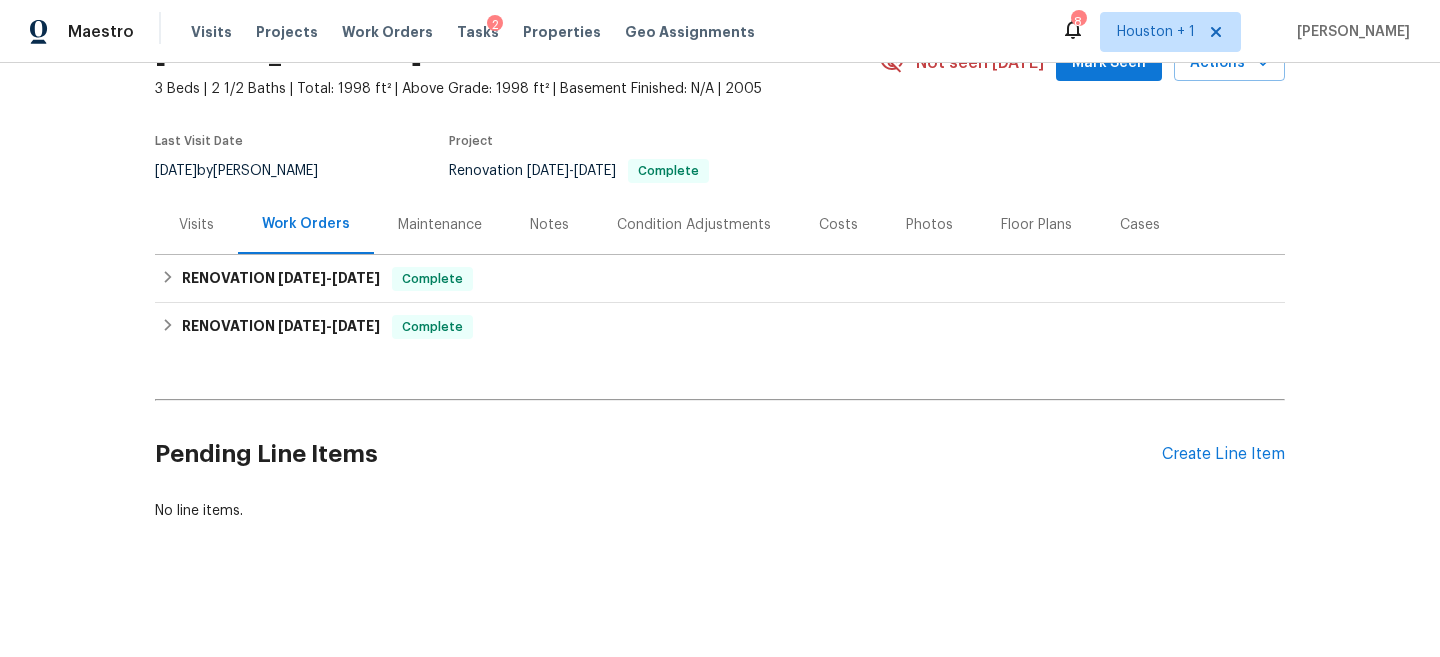 scroll, scrollTop: 108, scrollLeft: 0, axis: vertical 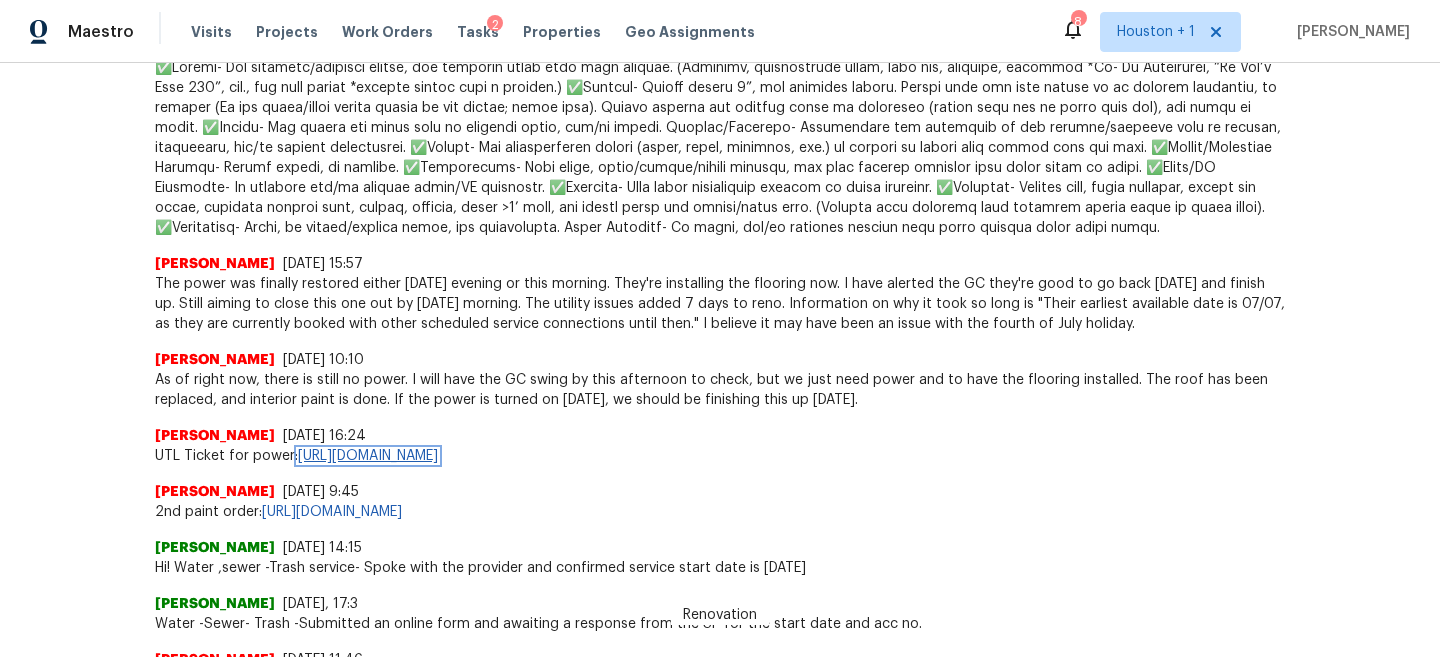 click on "https://opendoor.atlassian.net/servicedesk/customer/portal/80/UTL-76681?created=true" at bounding box center (368, 456) 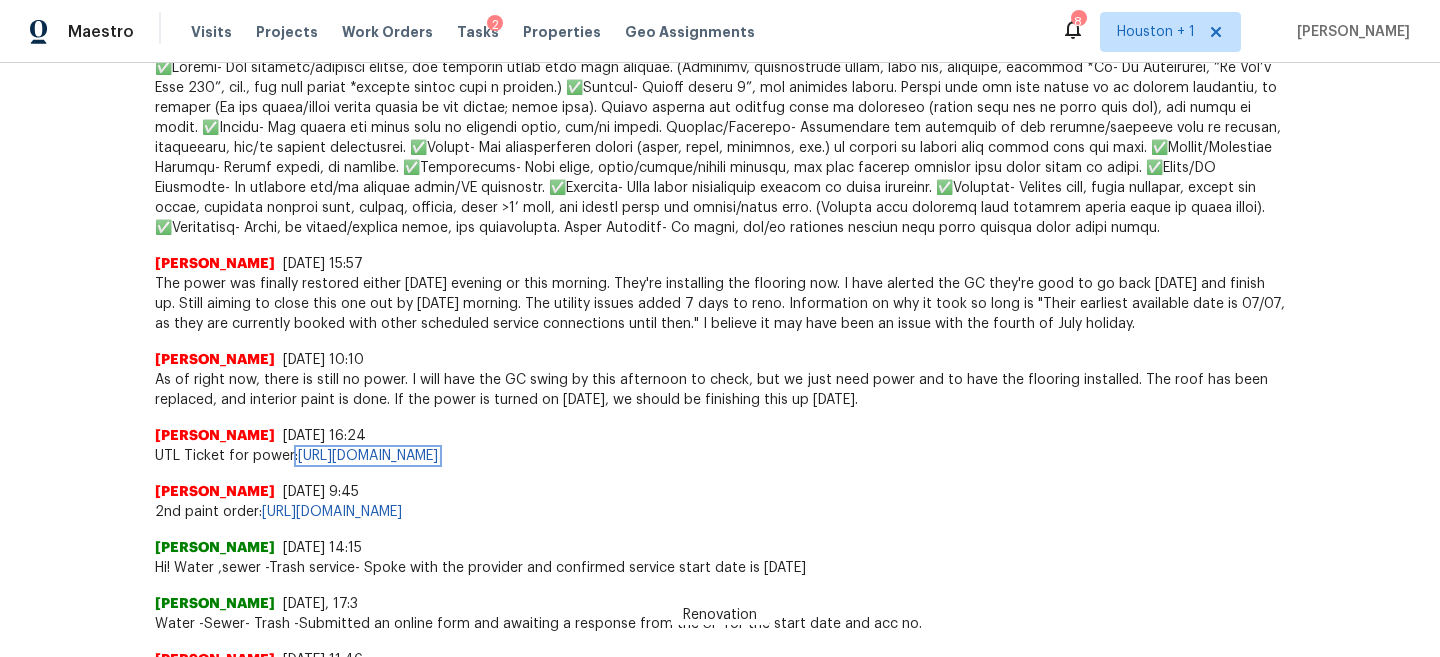 scroll, scrollTop: 0, scrollLeft: 0, axis: both 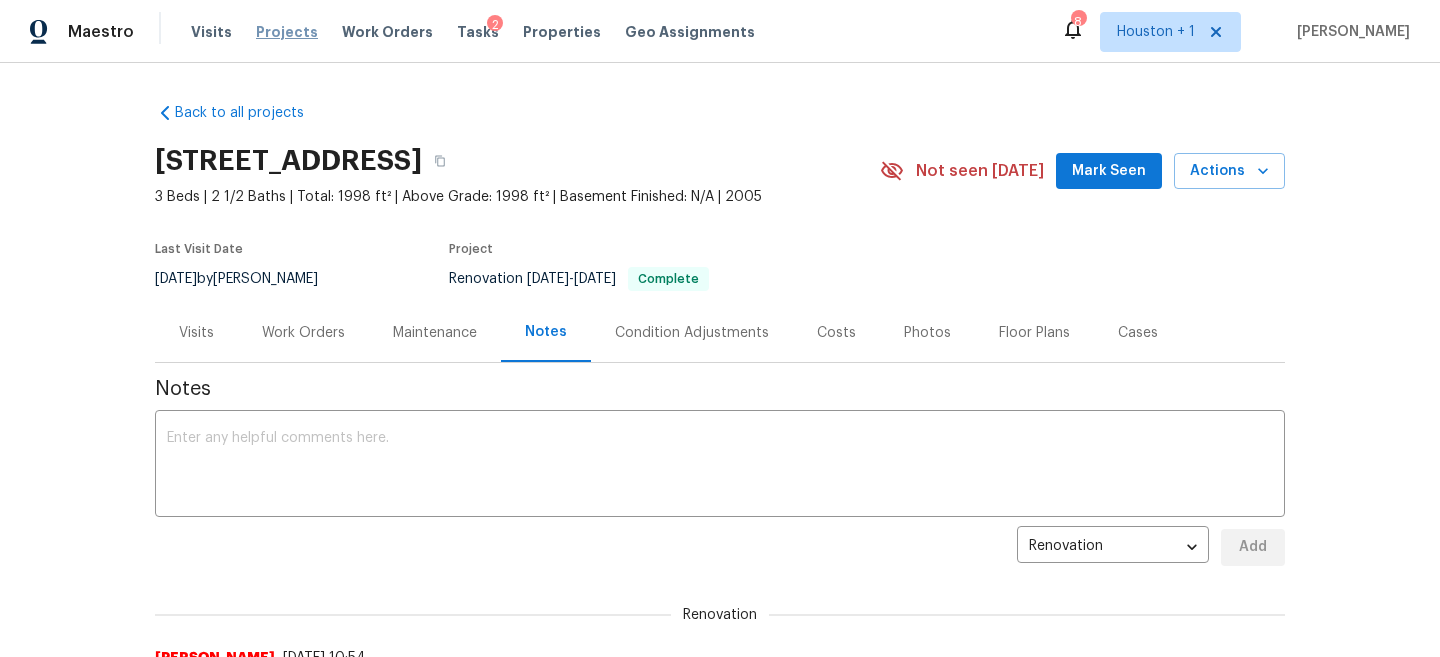 click on "Projects" at bounding box center (287, 32) 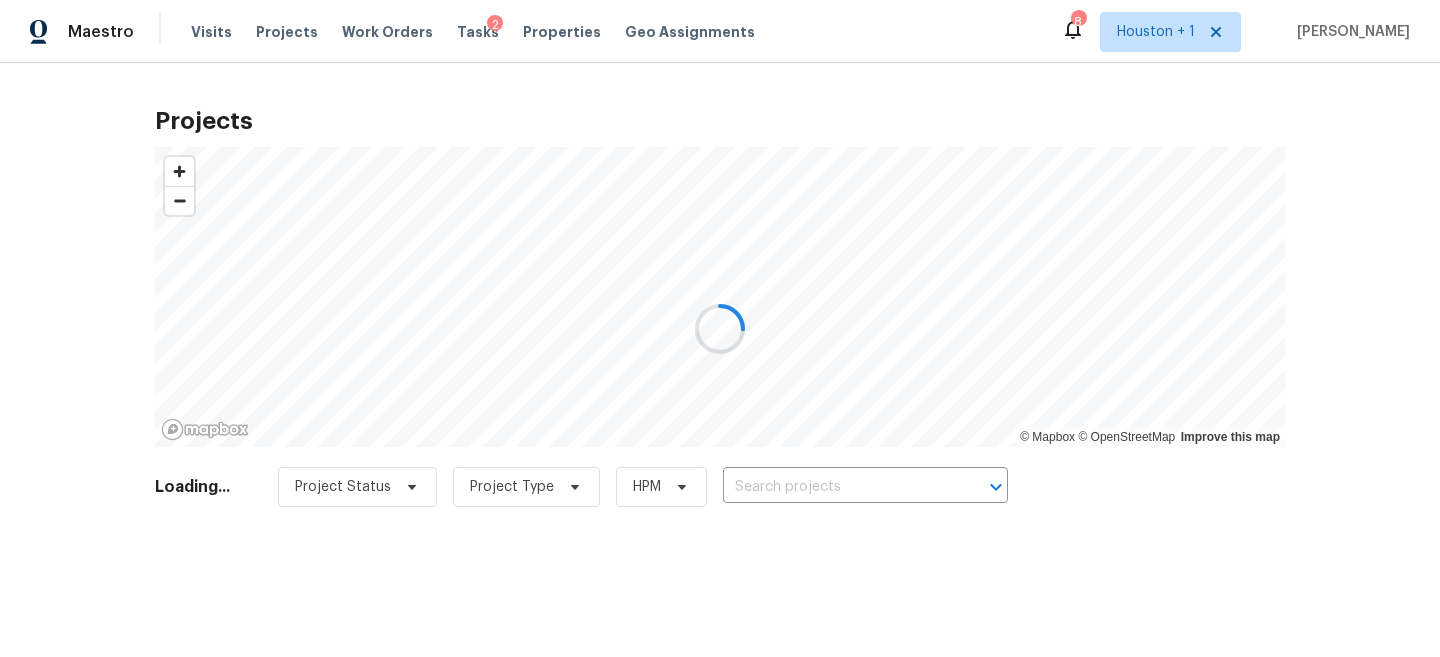 click at bounding box center [720, 328] 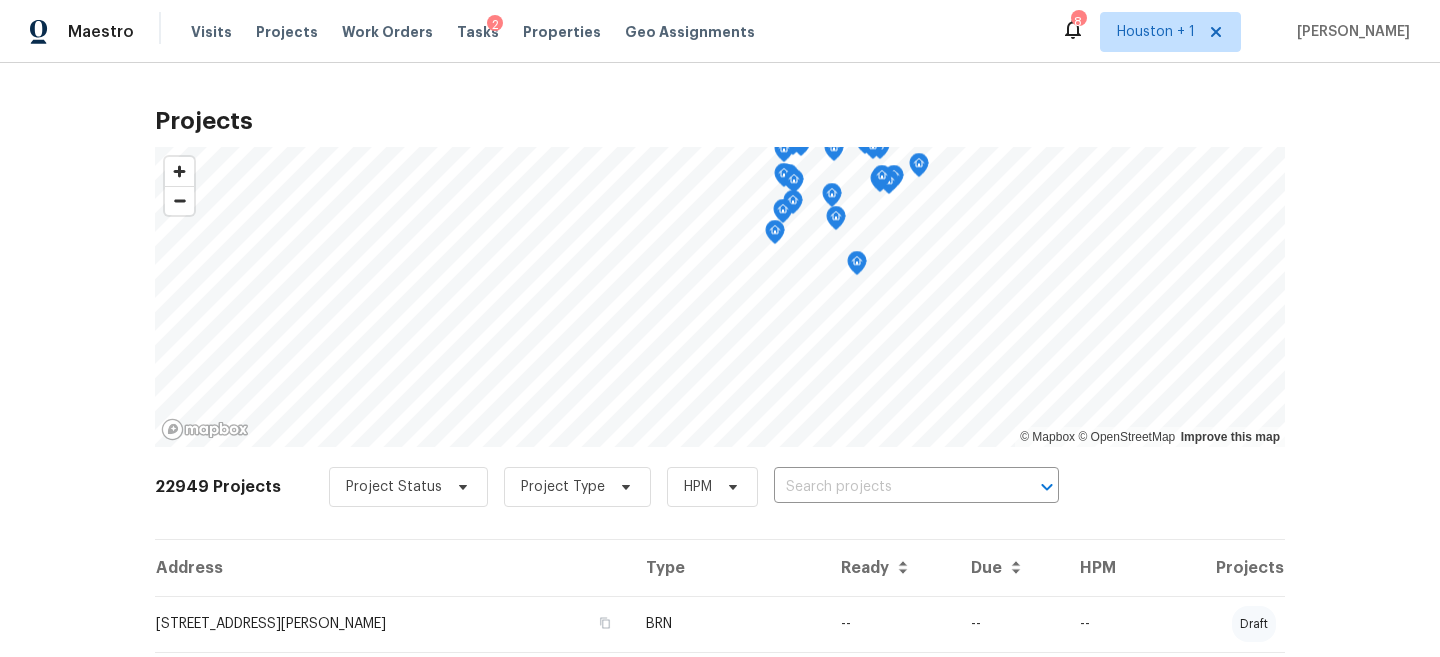 click on "22949 Projects Project Status Project Type HPM ​" at bounding box center (720, 499) 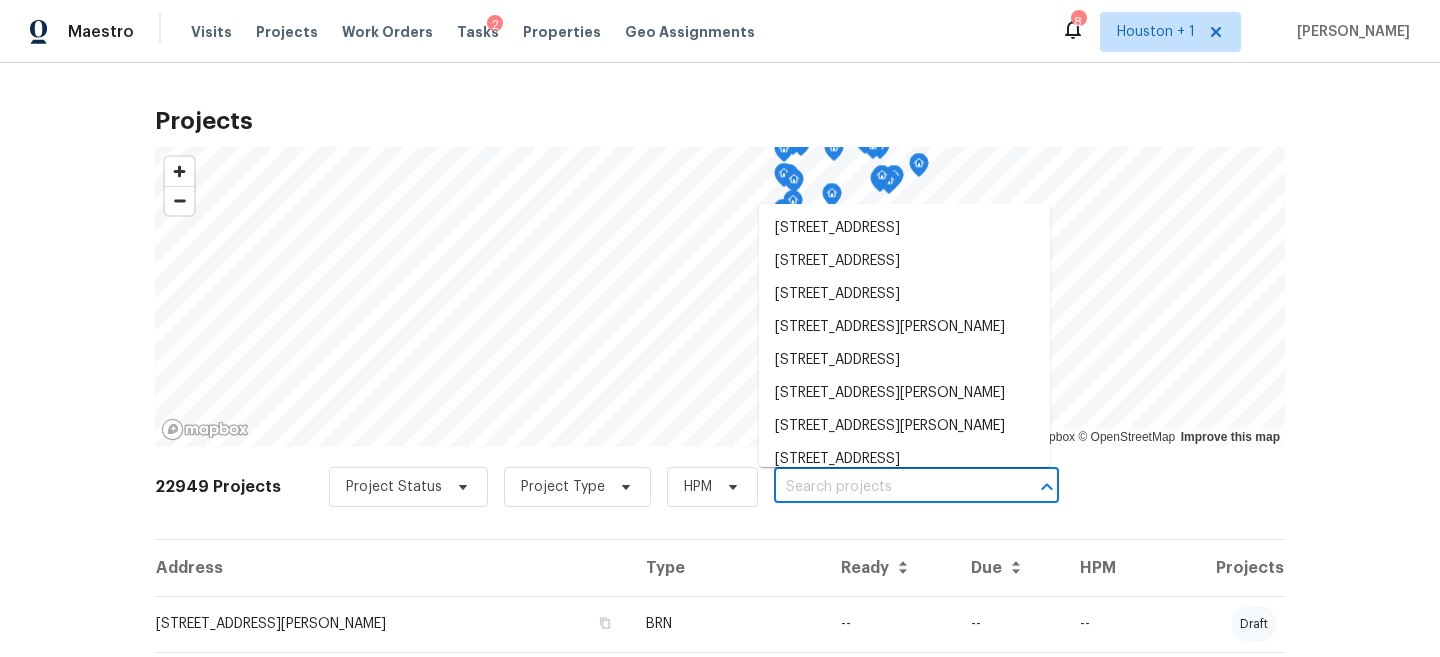 click at bounding box center (888, 487) 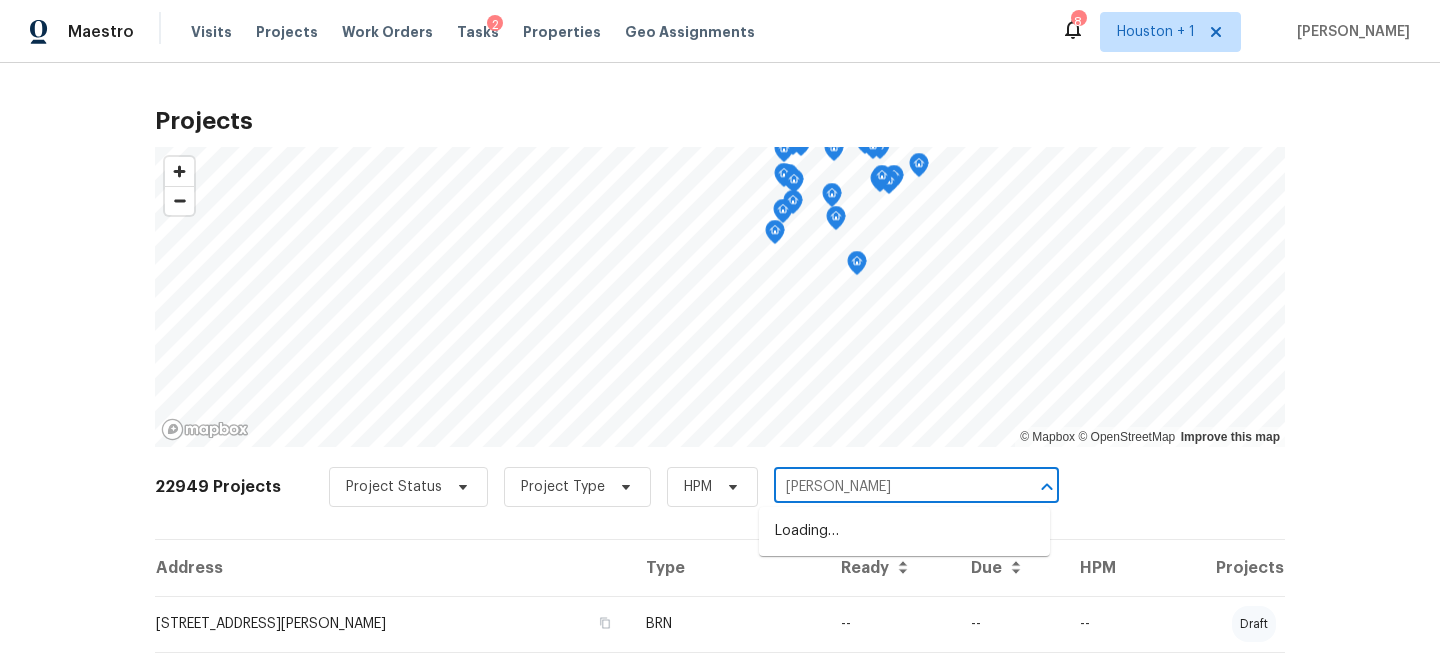 type on "roose" 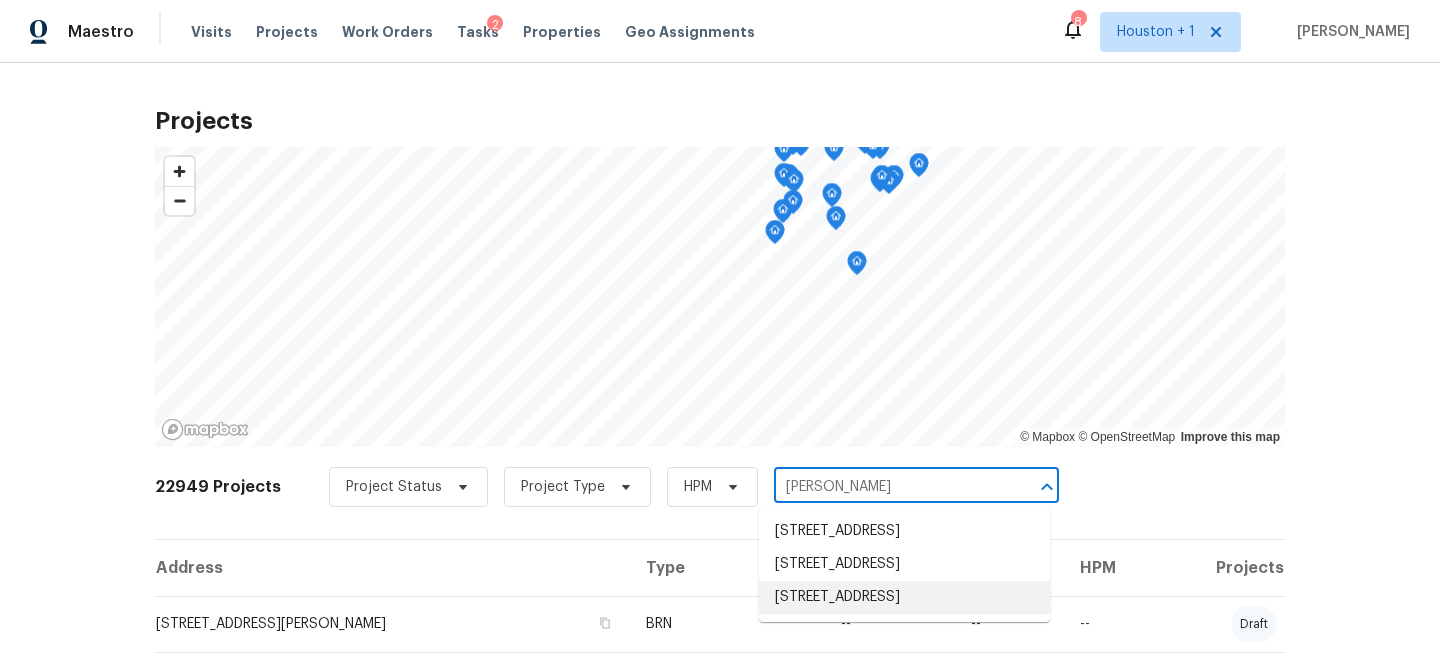 click on "1409 Roosevelt Dr, Deer Park, TX 77536" at bounding box center (904, 597) 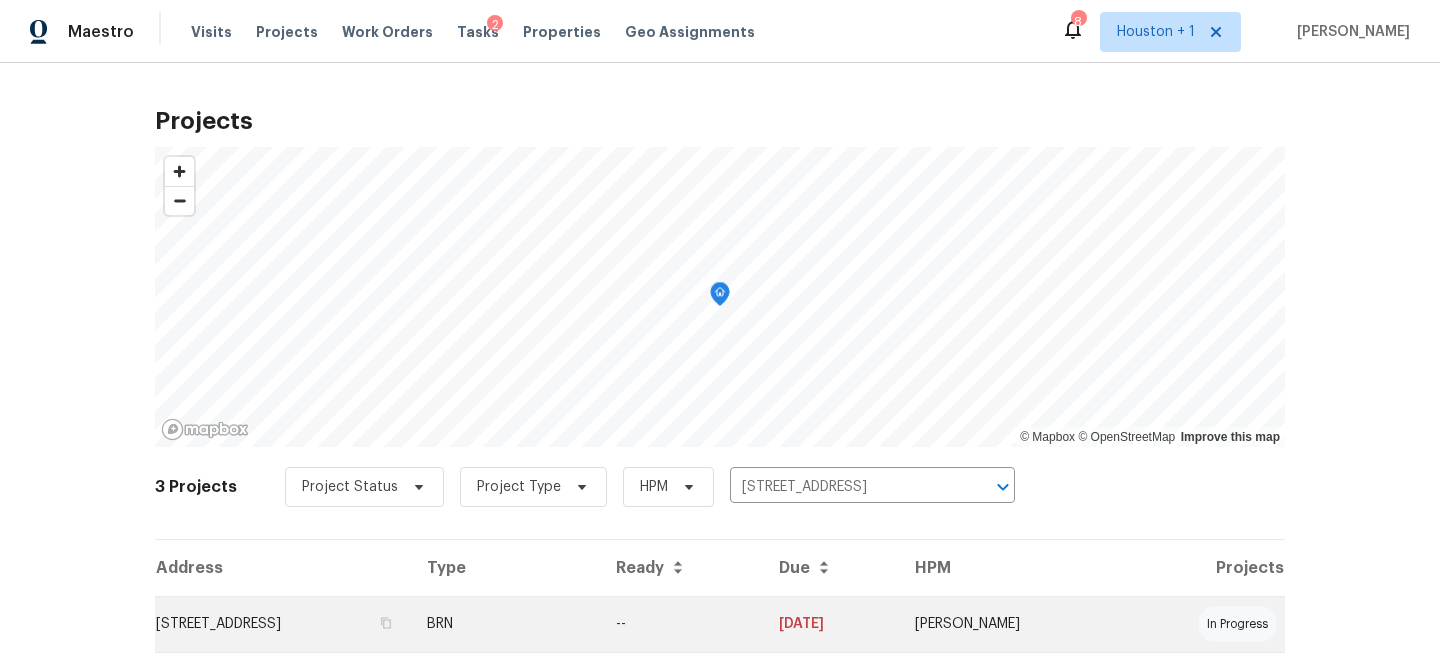 click on "1409 Roosevelt Dr, Deer Park, TX 77536" at bounding box center (283, 624) 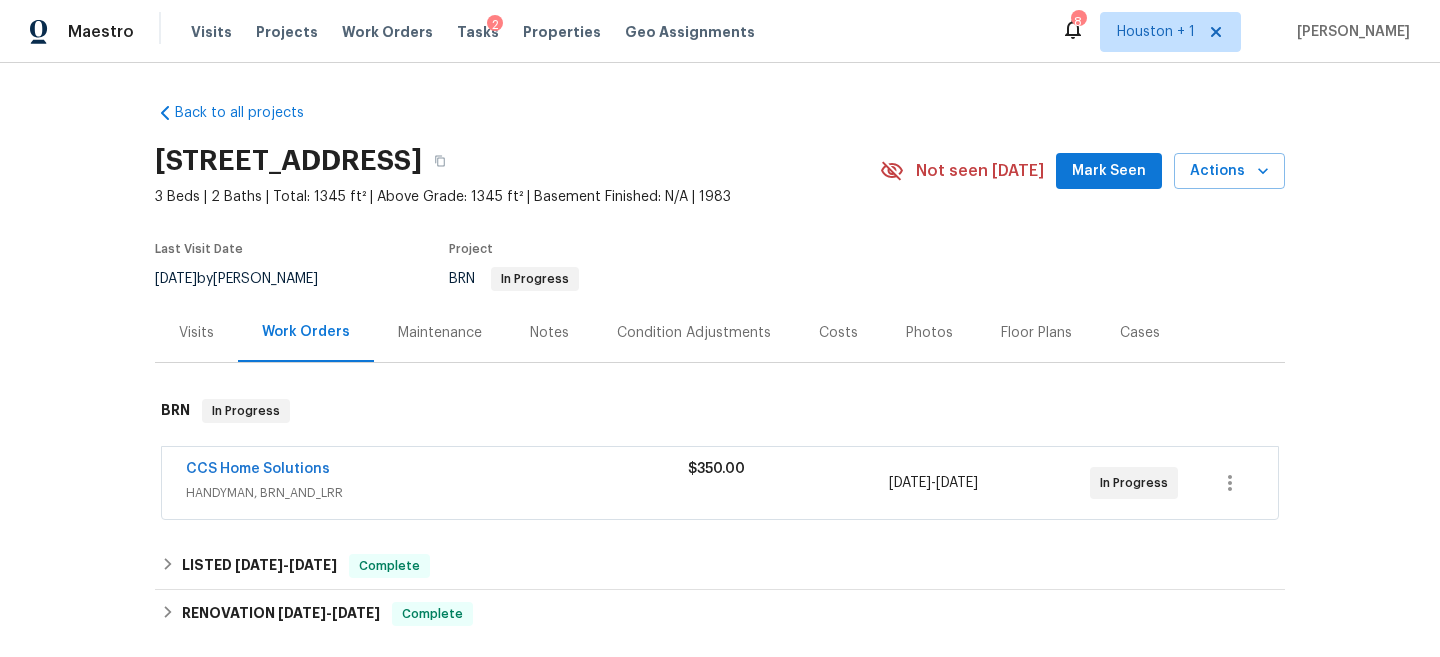 click on "Maintenance" at bounding box center [440, 333] 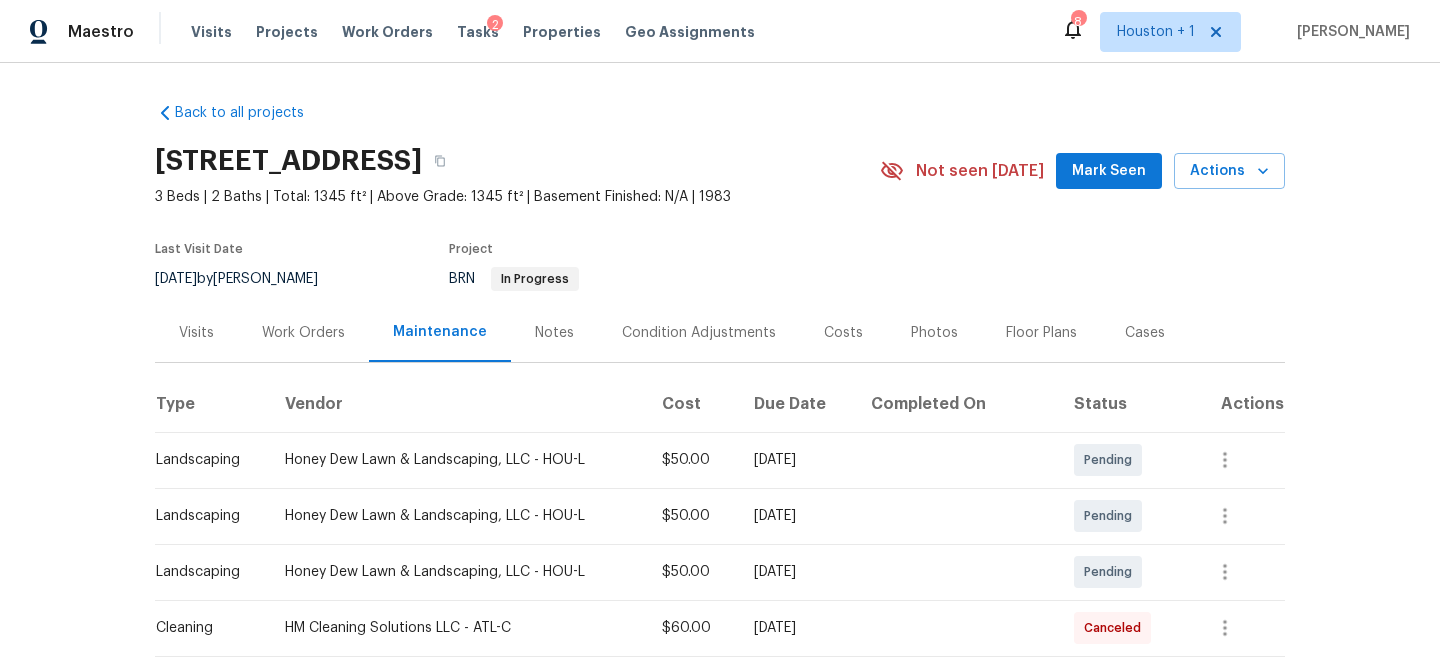 click on "Notes" at bounding box center [554, 332] 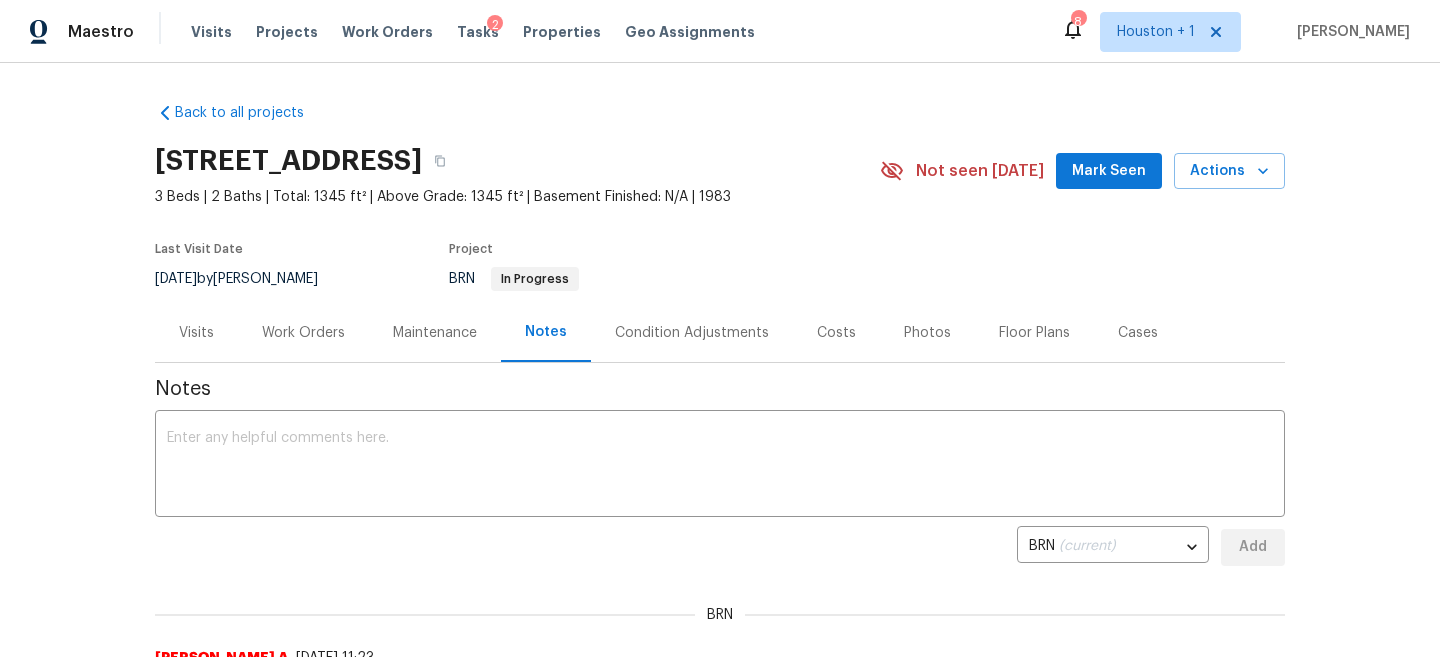 click on "Visits" at bounding box center [196, 333] 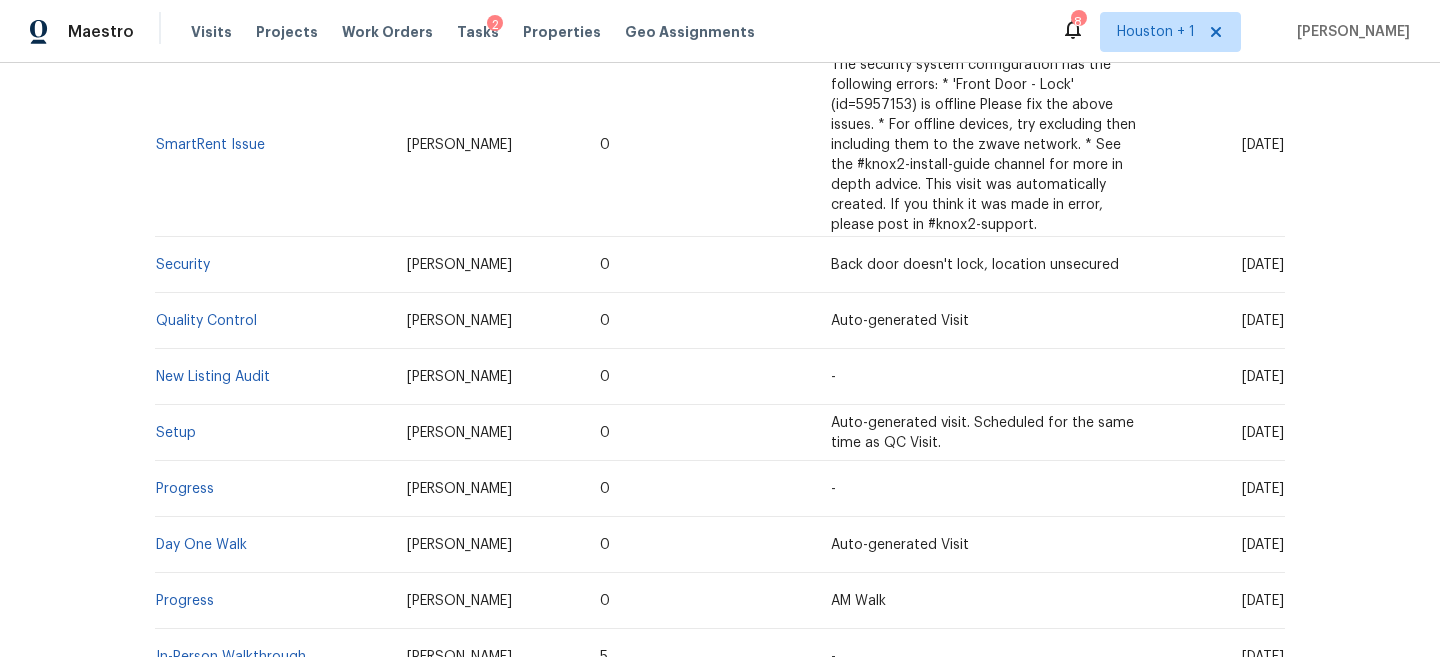 scroll, scrollTop: 734, scrollLeft: 0, axis: vertical 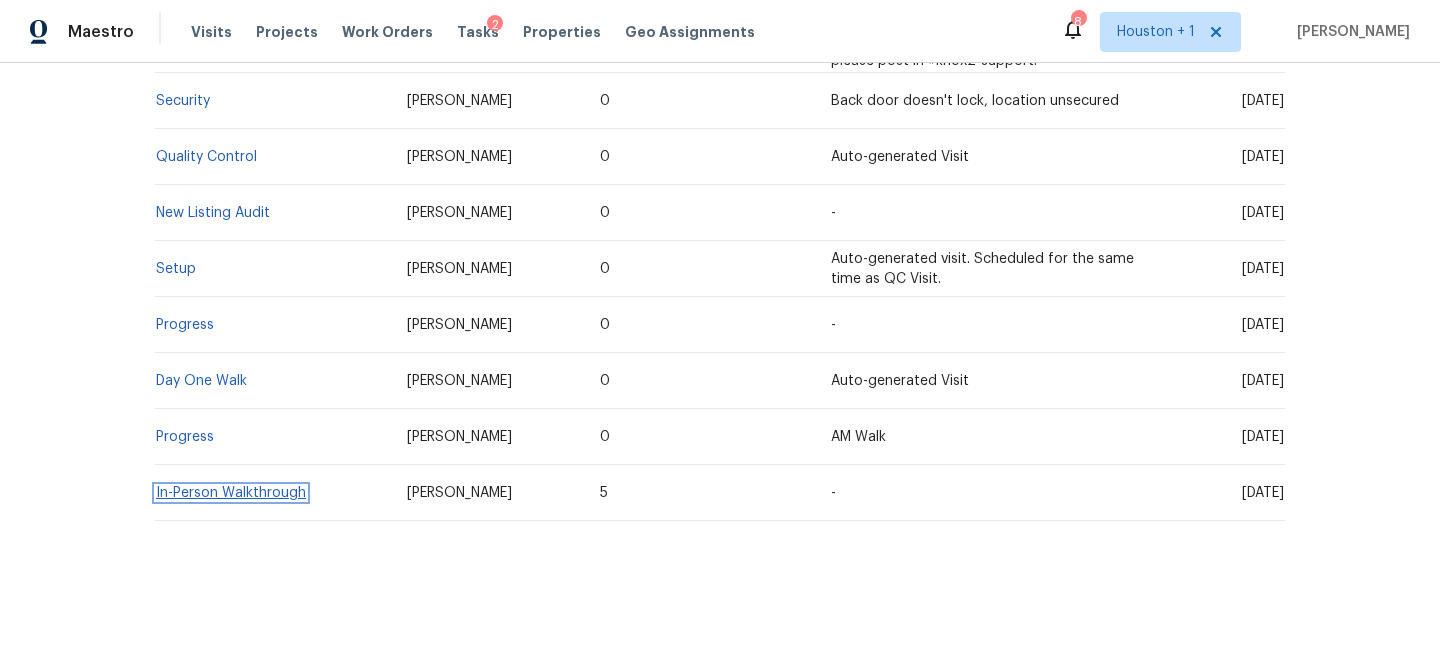 click on "In-Person Walkthrough" at bounding box center (231, 493) 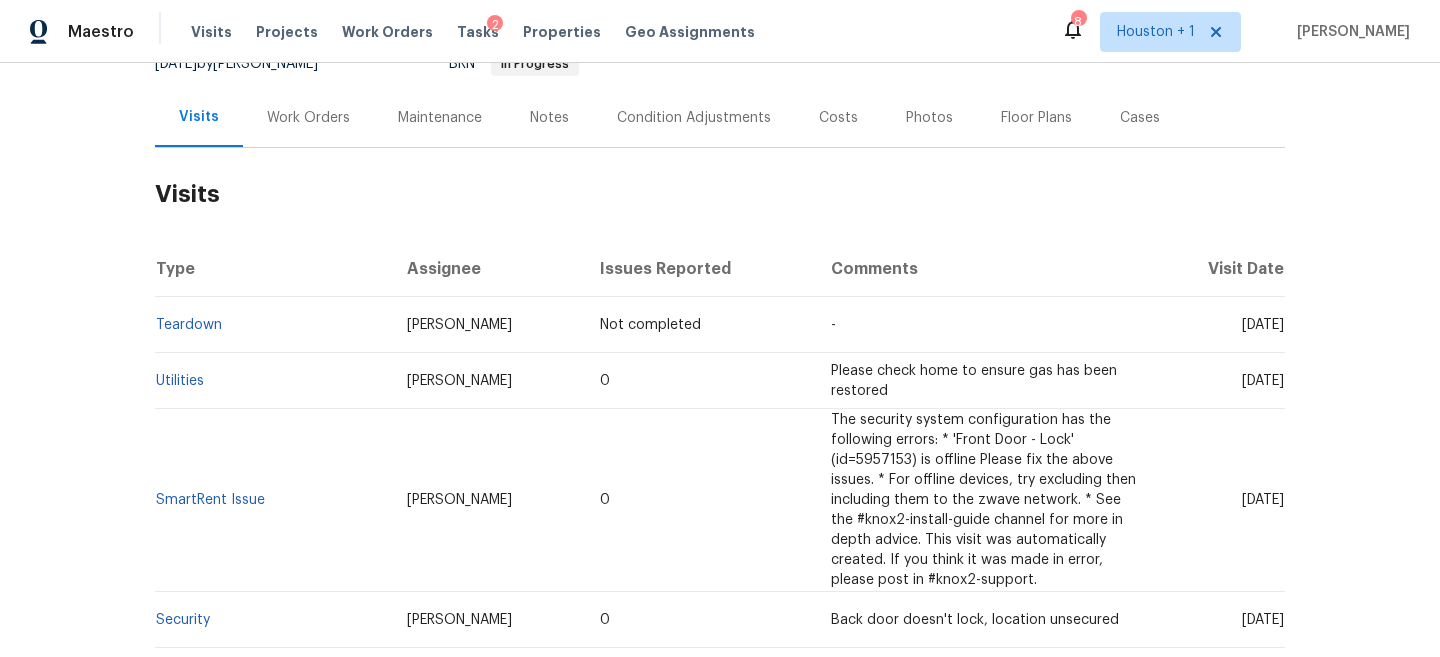 scroll, scrollTop: 179, scrollLeft: 0, axis: vertical 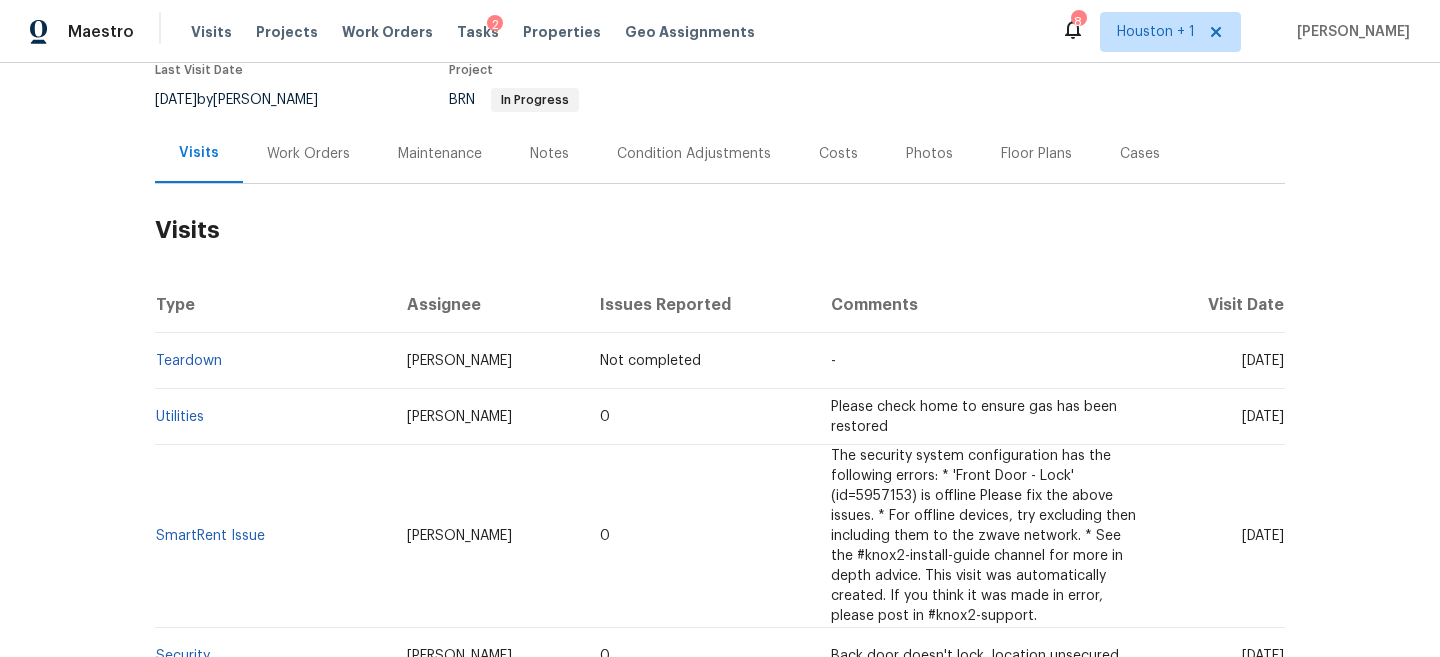 click on "Work Orders" at bounding box center (308, 154) 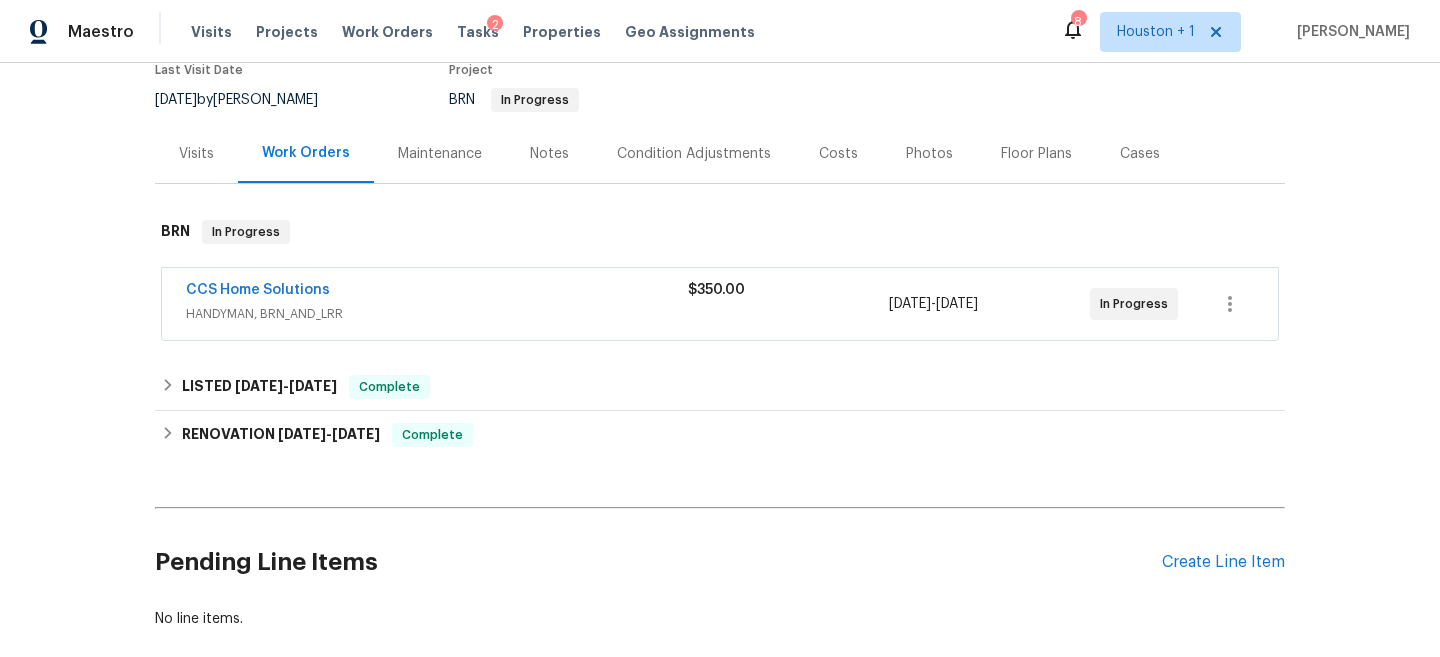 click on "Notes" at bounding box center [549, 153] 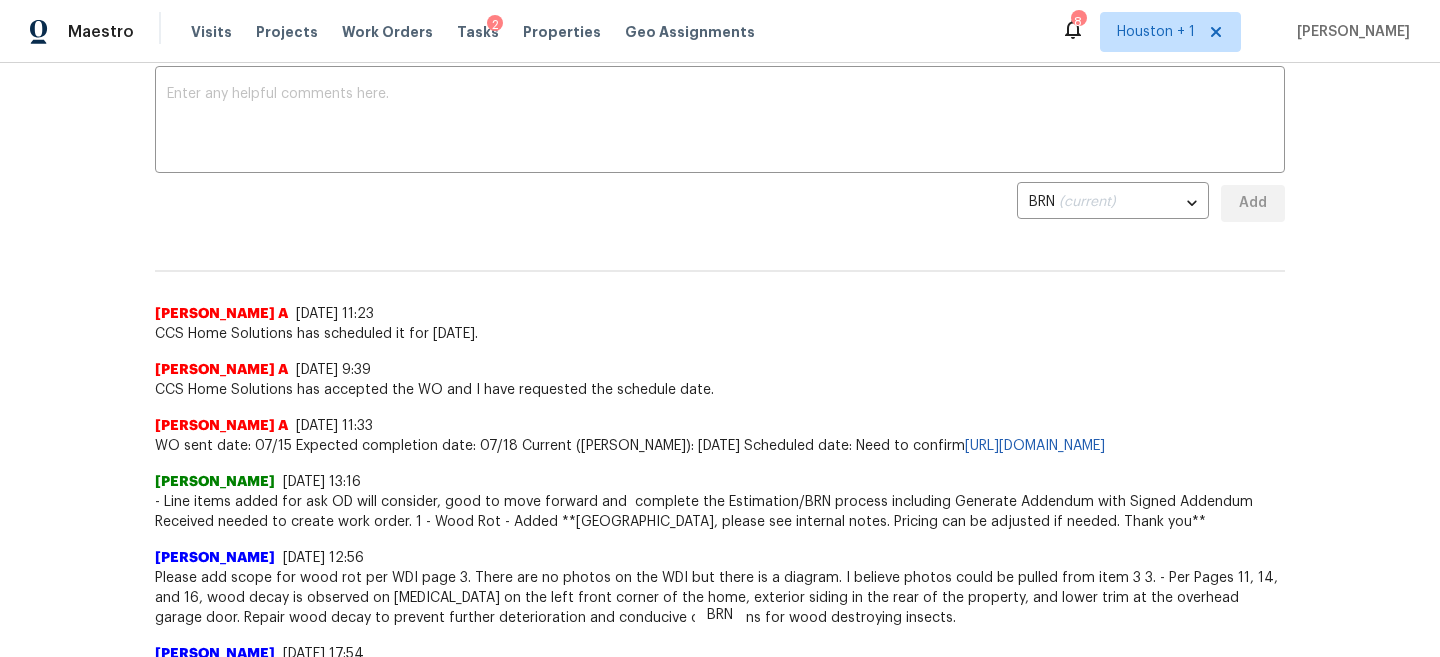 scroll, scrollTop: 0, scrollLeft: 0, axis: both 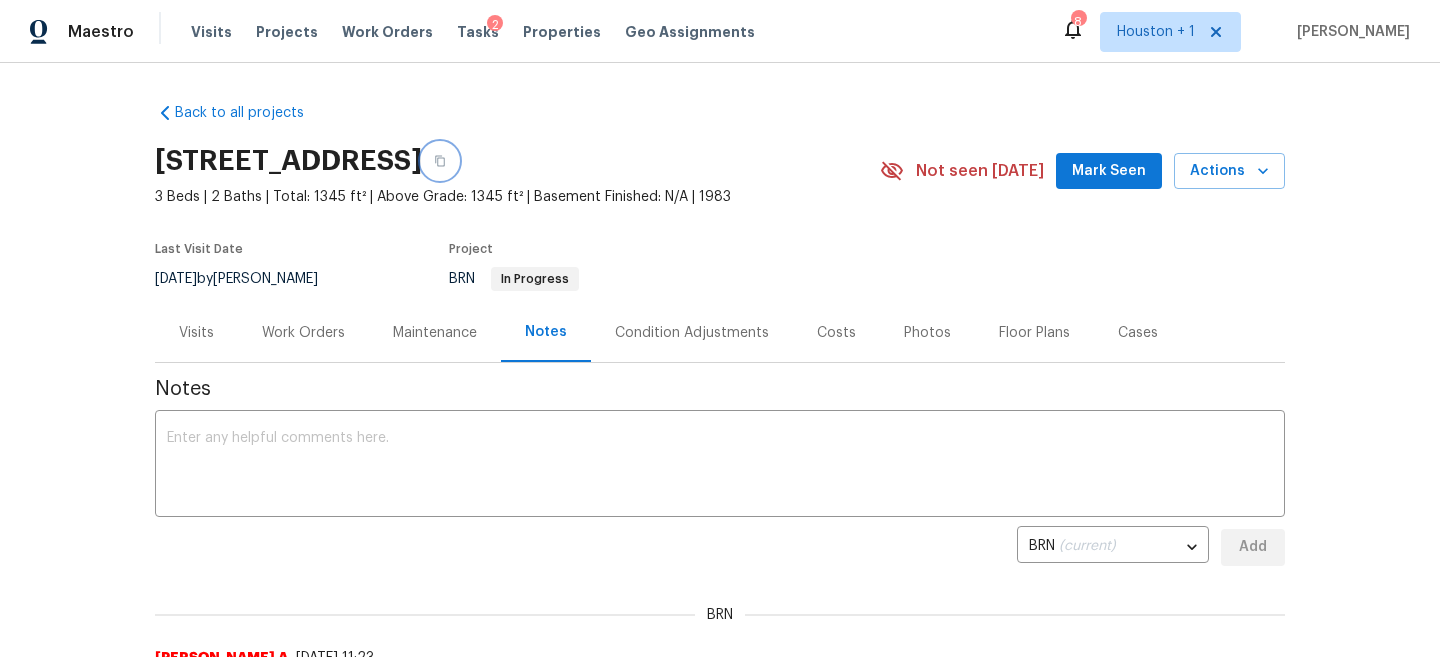 click 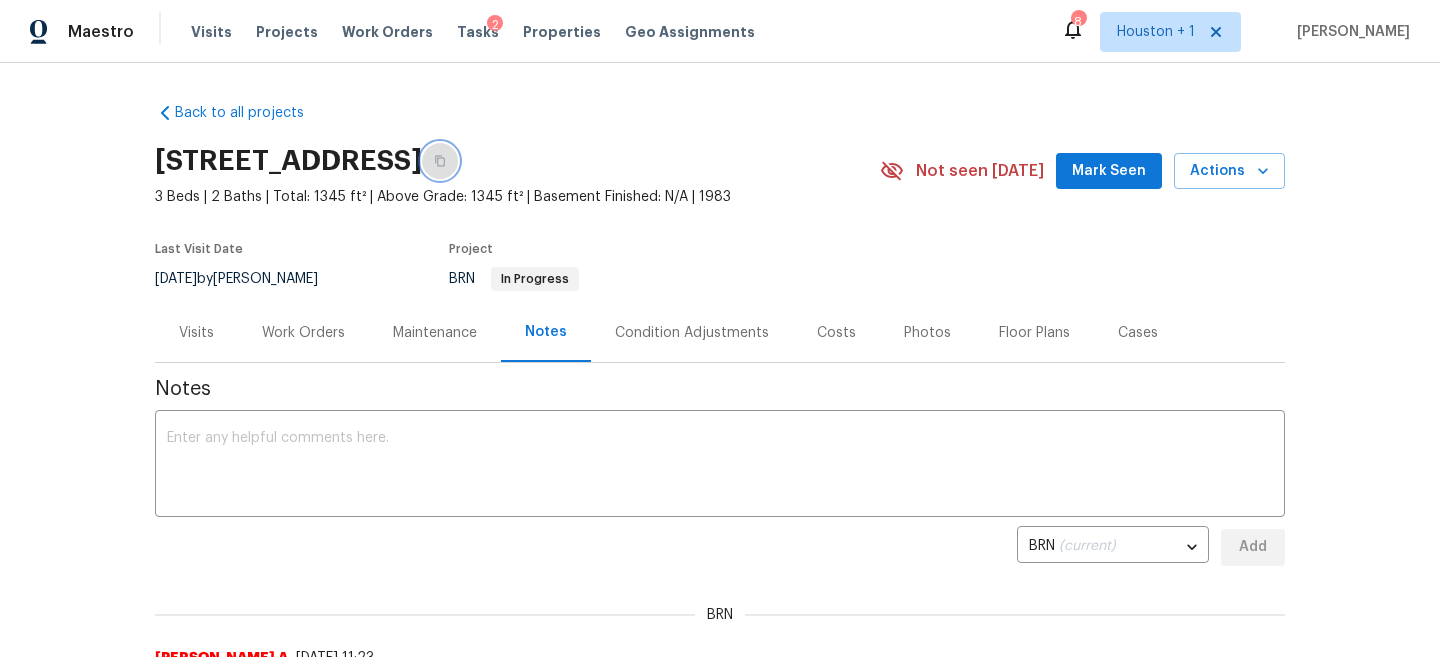 click 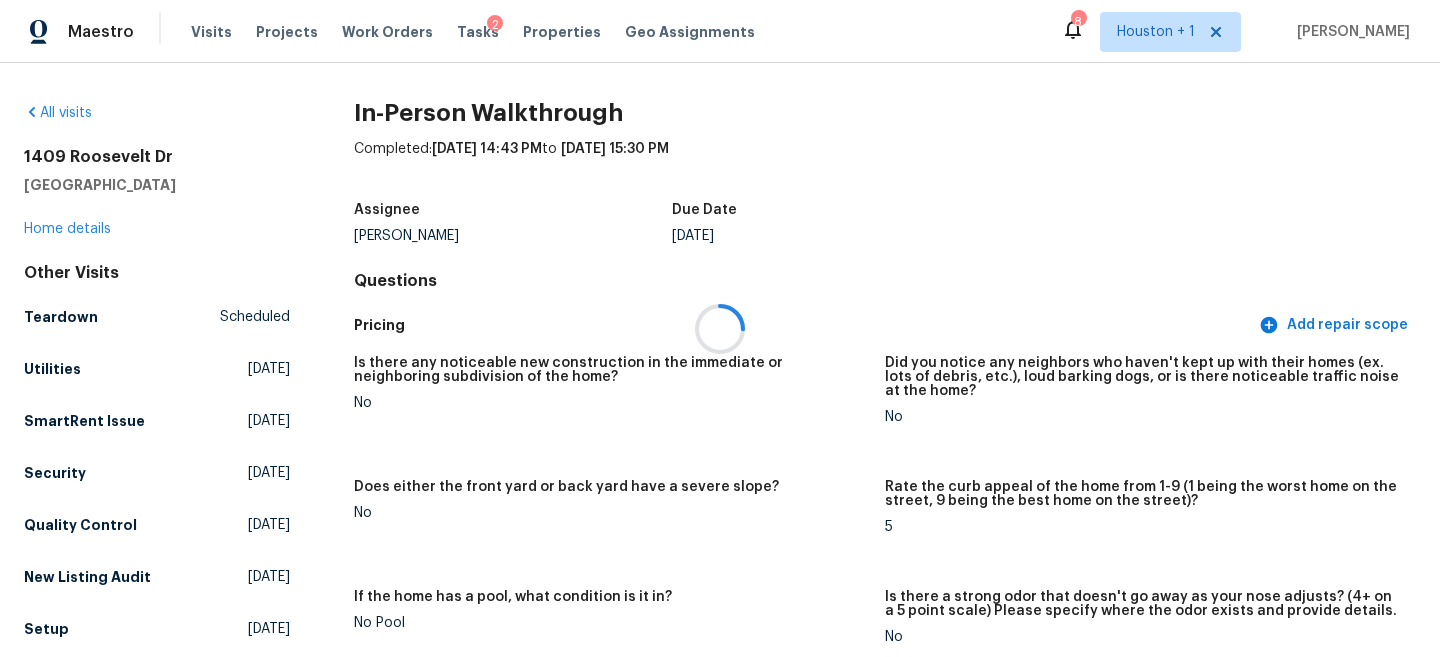 scroll, scrollTop: 0, scrollLeft: 0, axis: both 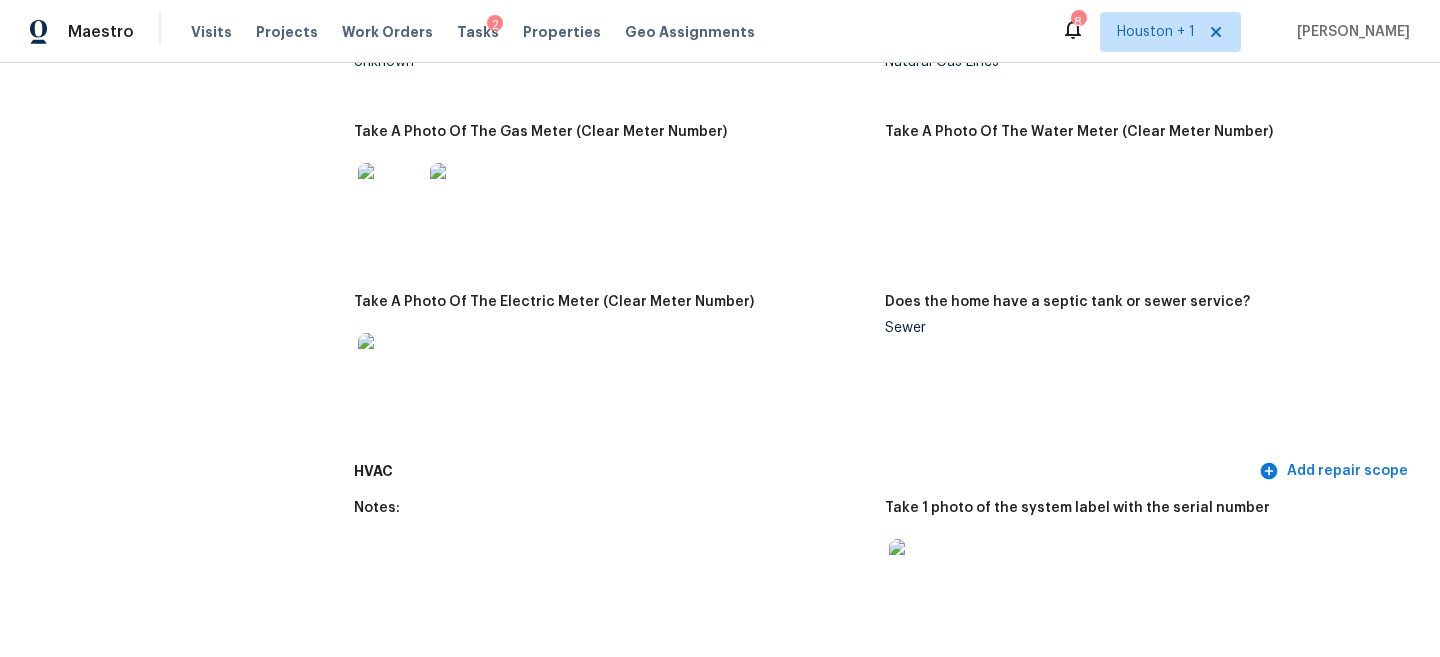 click at bounding box center (390, 195) 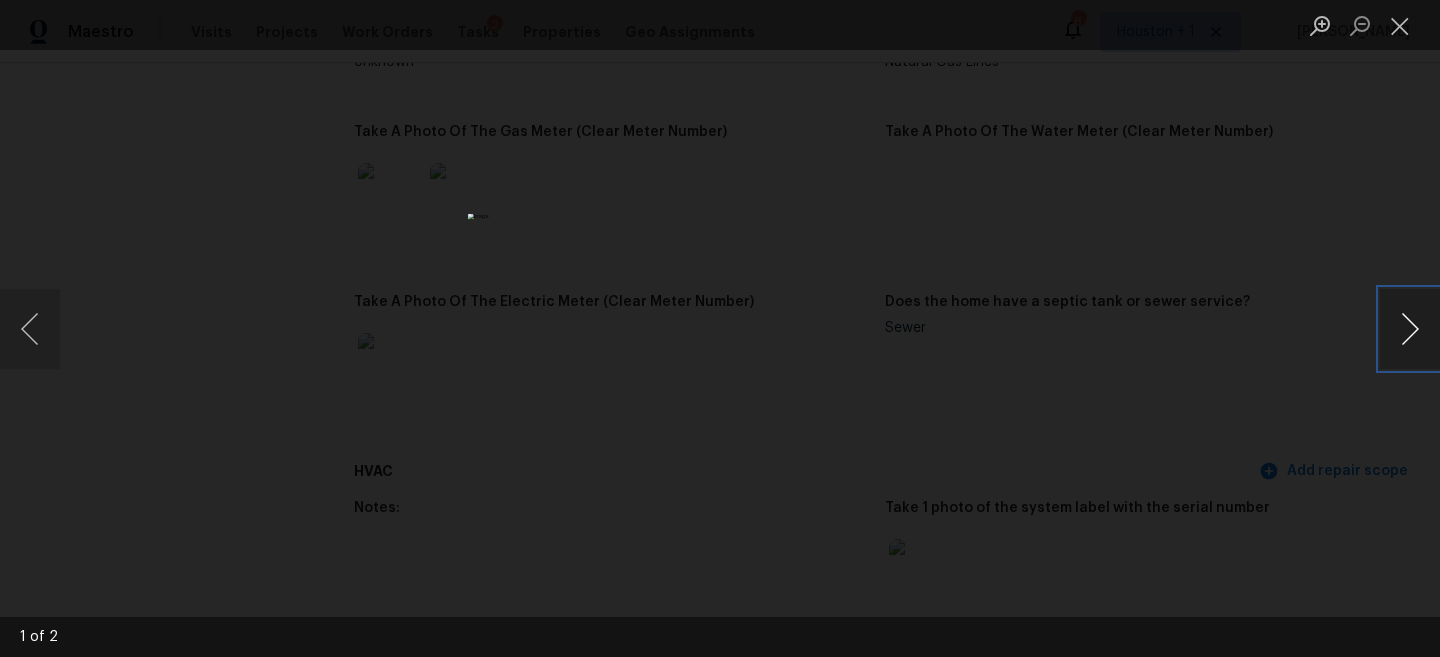 click at bounding box center [1410, 329] 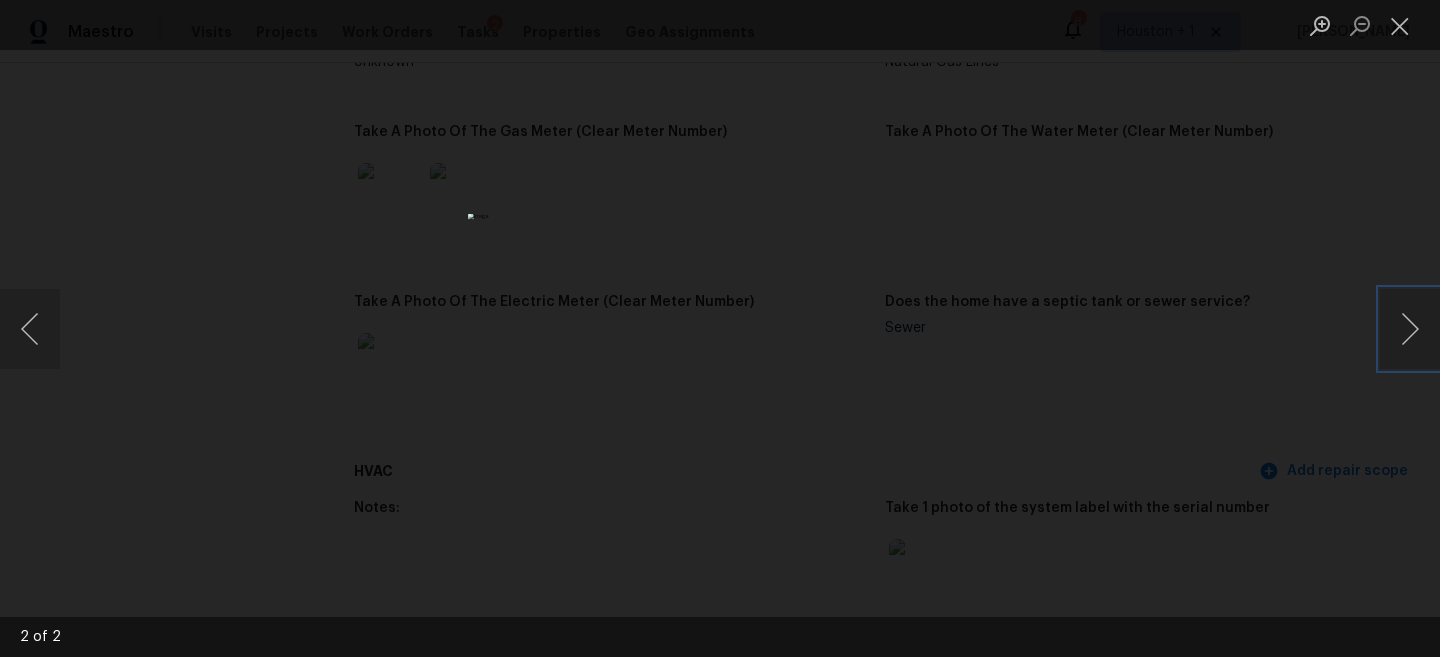 click at bounding box center (720, 329) 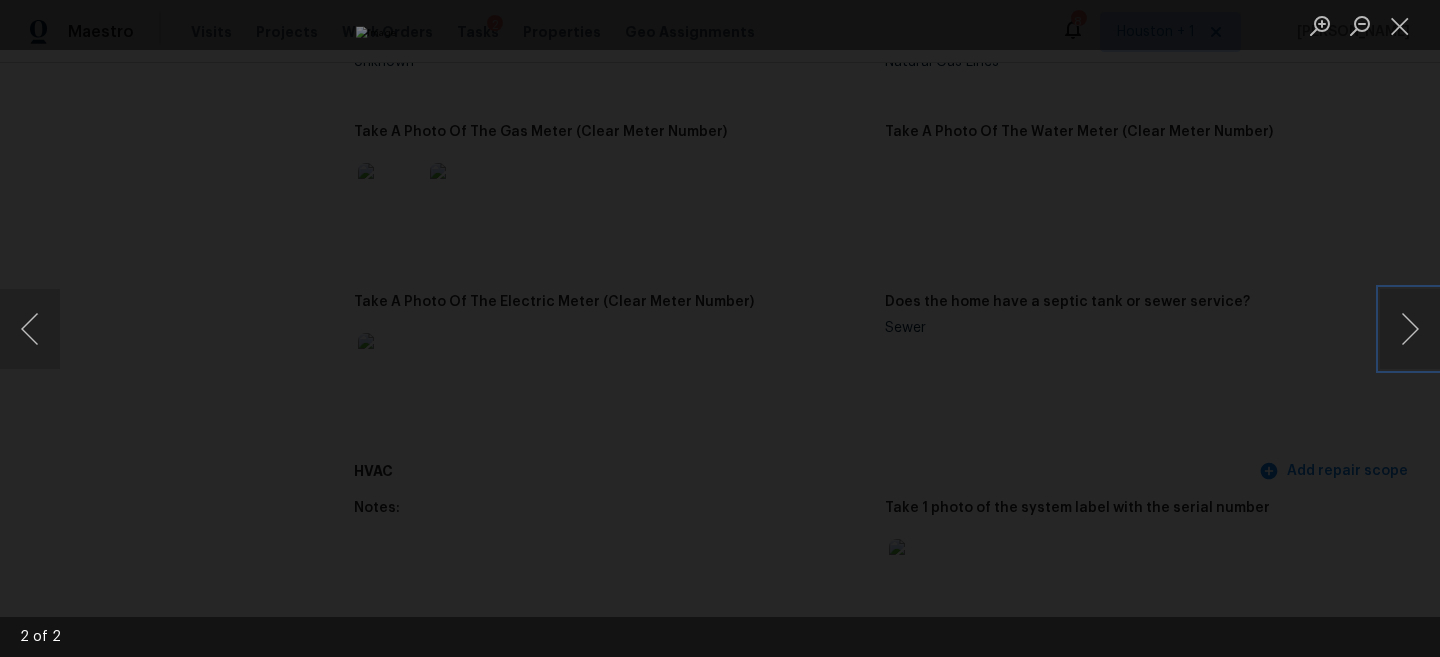 click at bounding box center [862, 257] 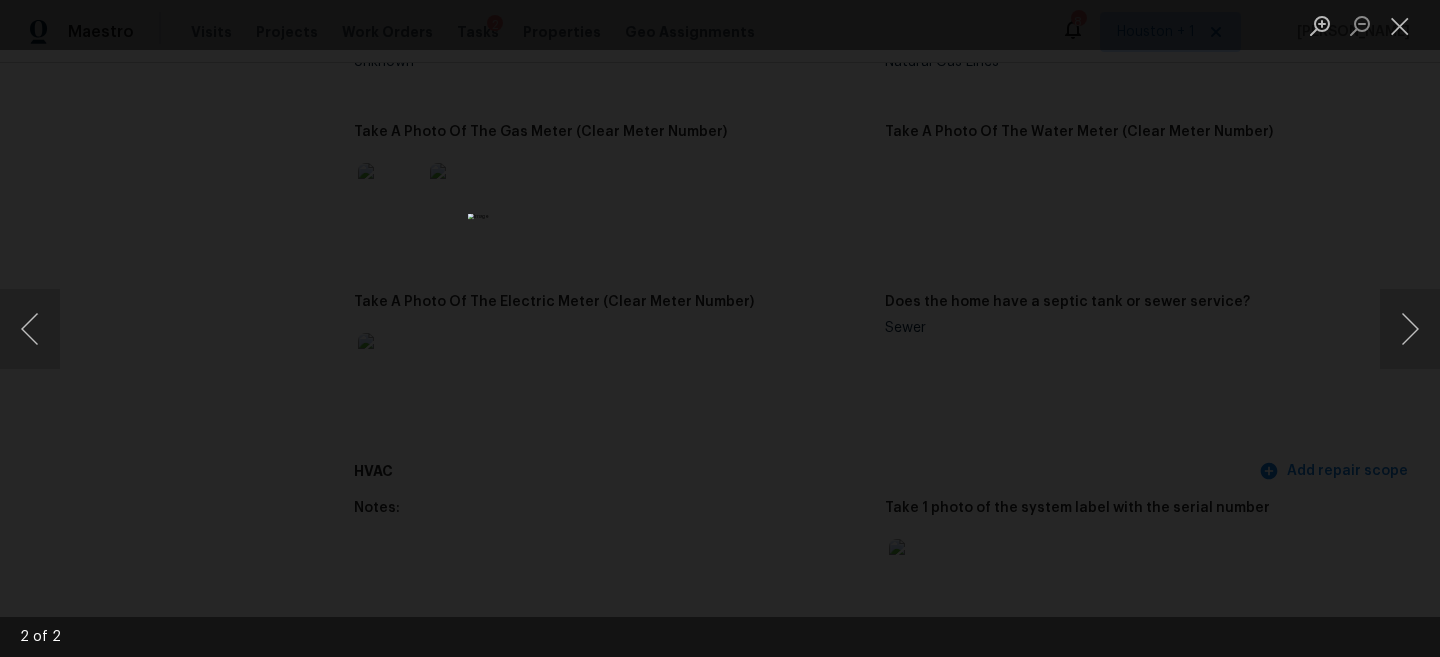 click at bounding box center [720, 328] 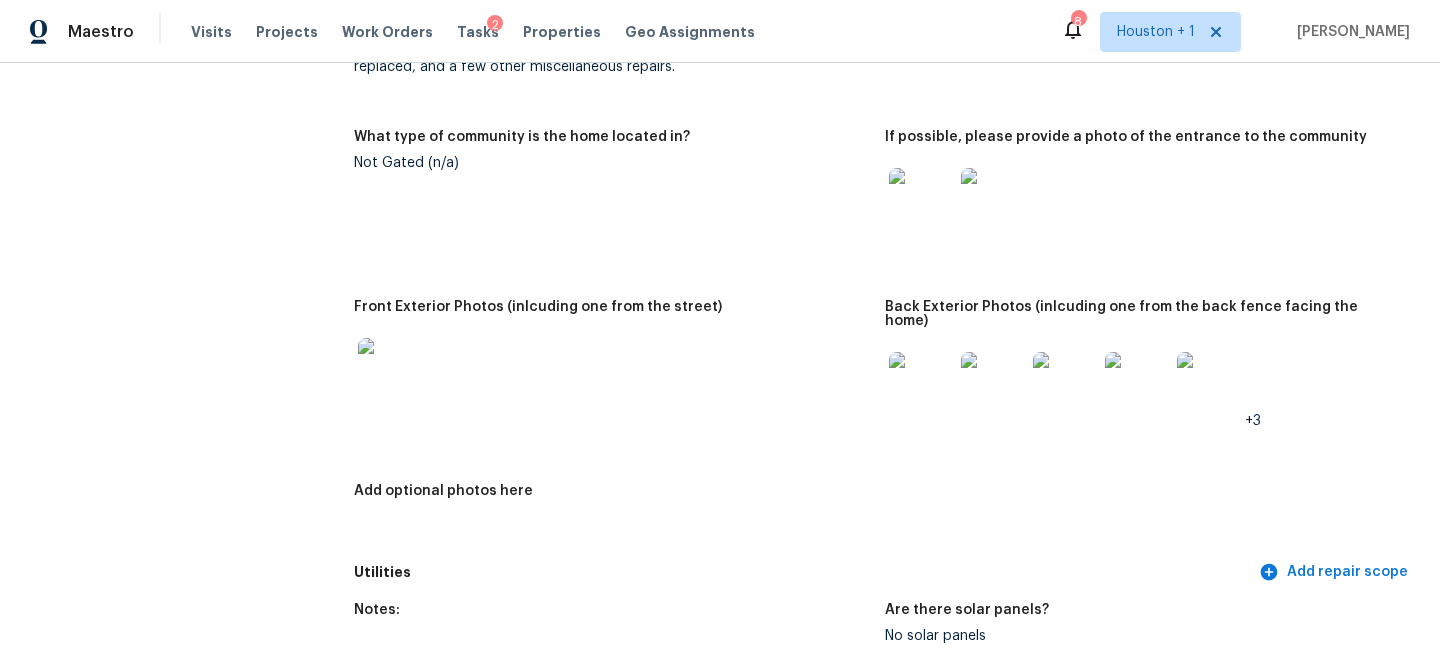 scroll, scrollTop: 501, scrollLeft: 0, axis: vertical 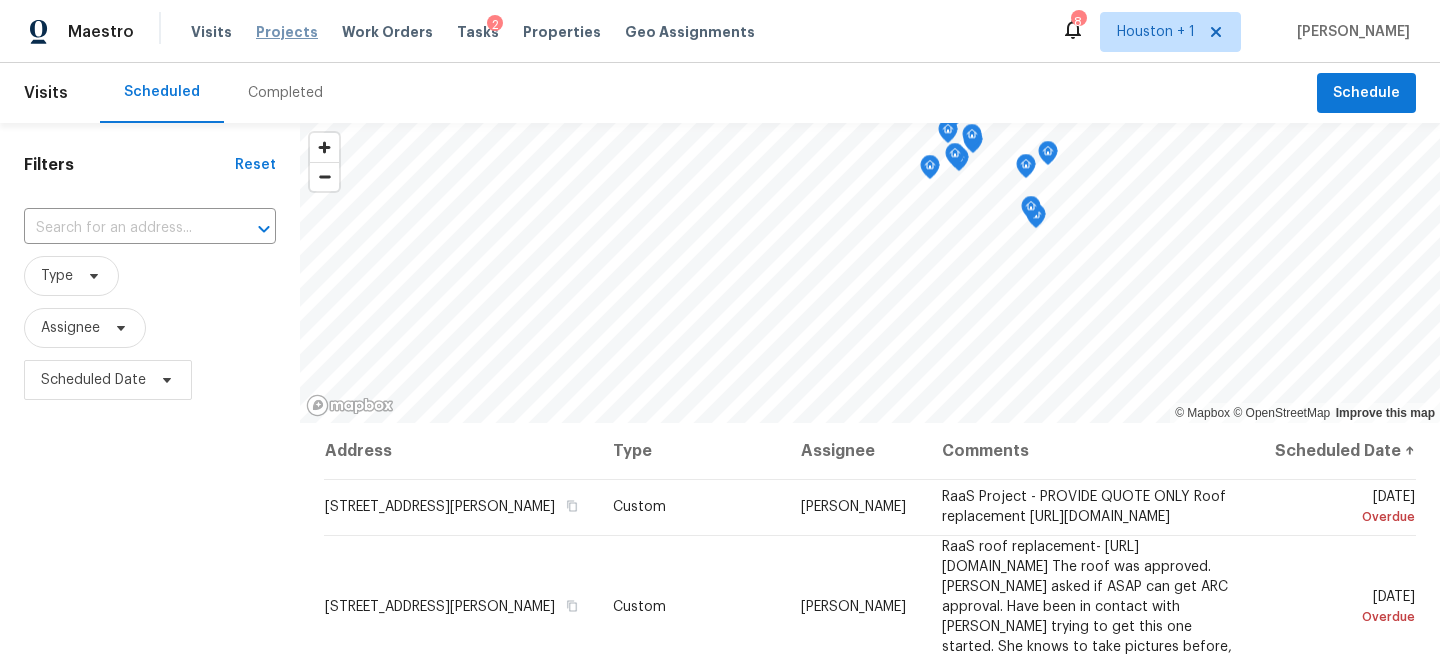 click on "Projects" at bounding box center [287, 32] 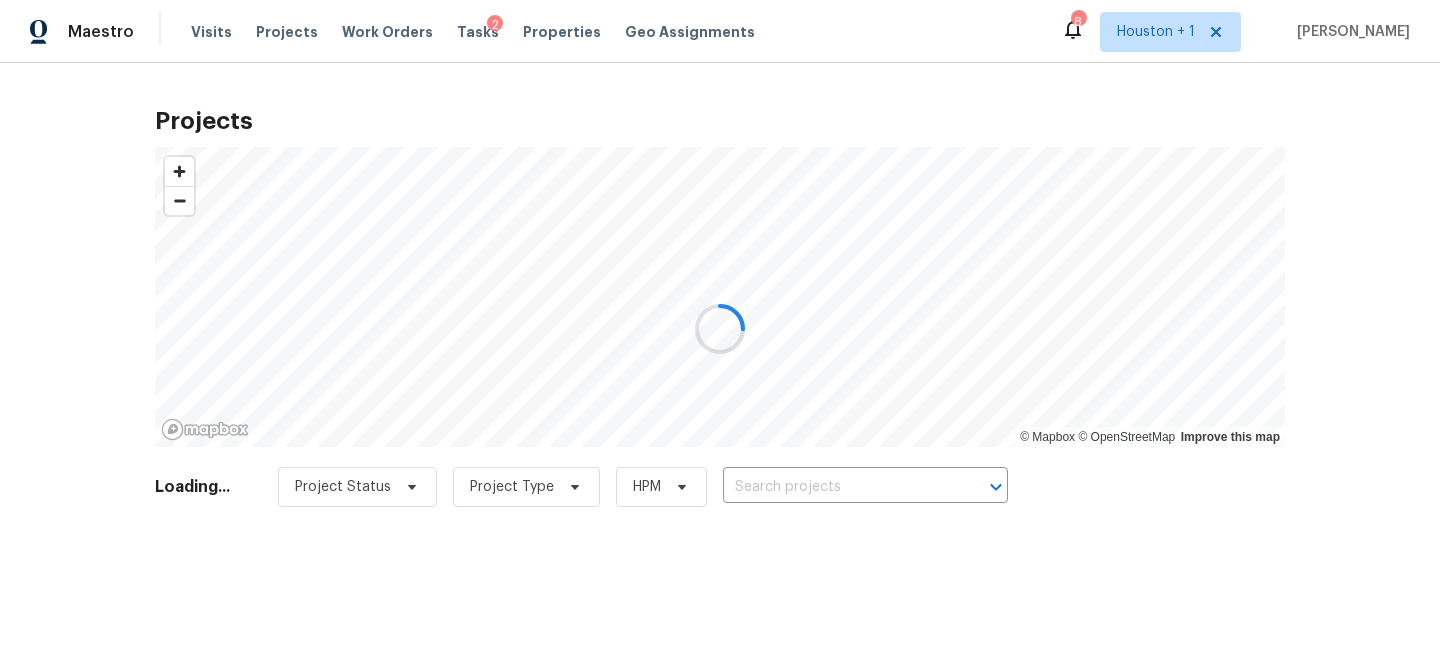 click at bounding box center (720, 328) 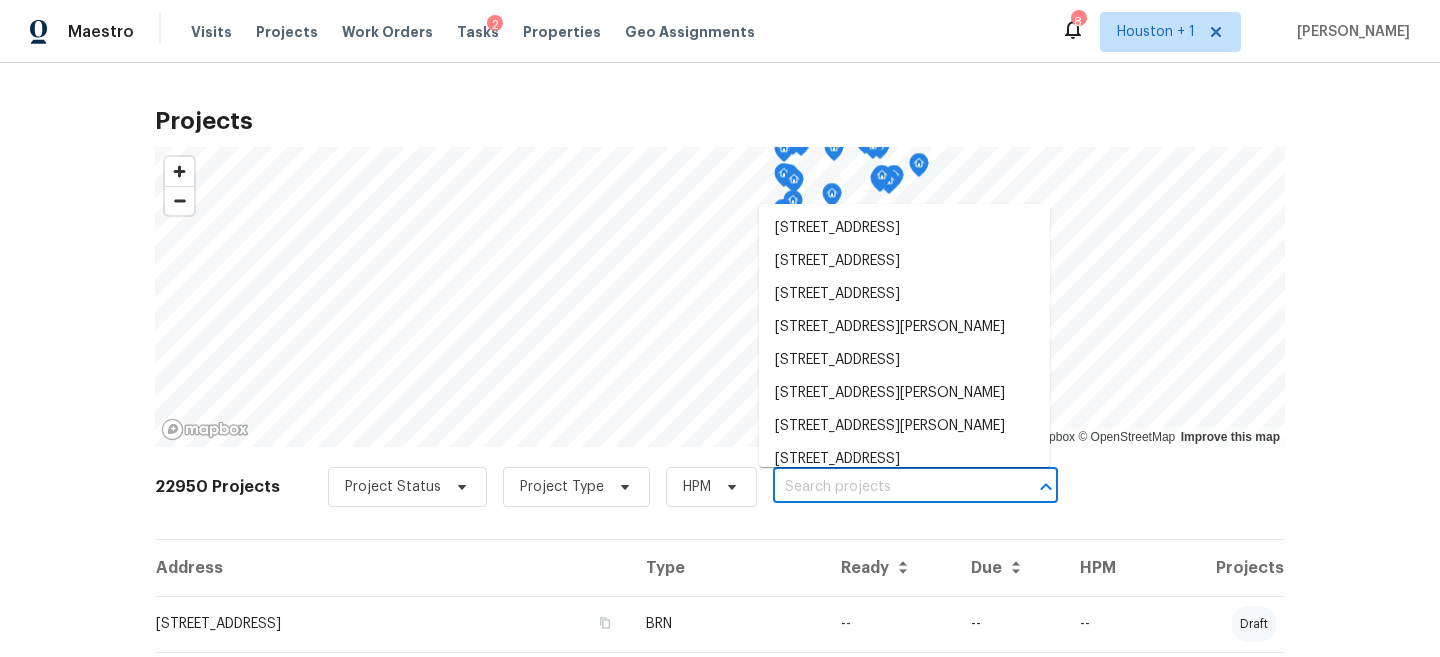 click at bounding box center [887, 487] 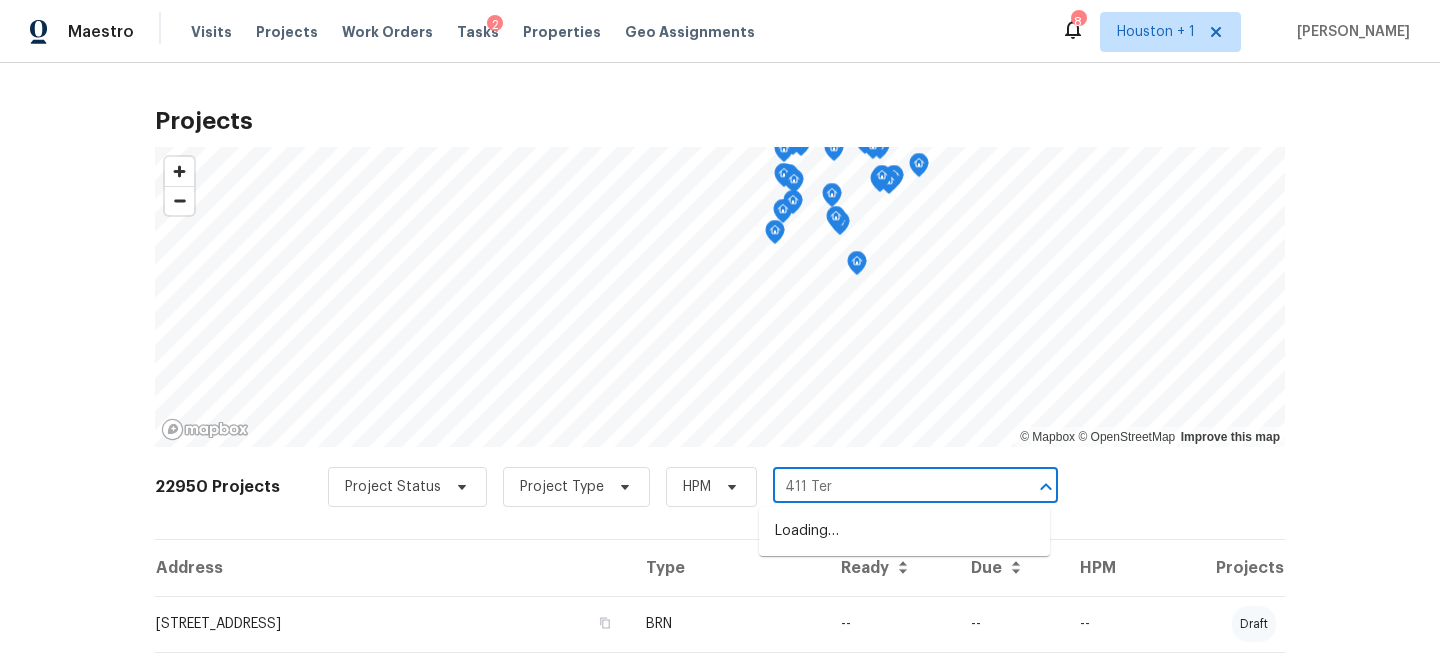 type on "411 Terr" 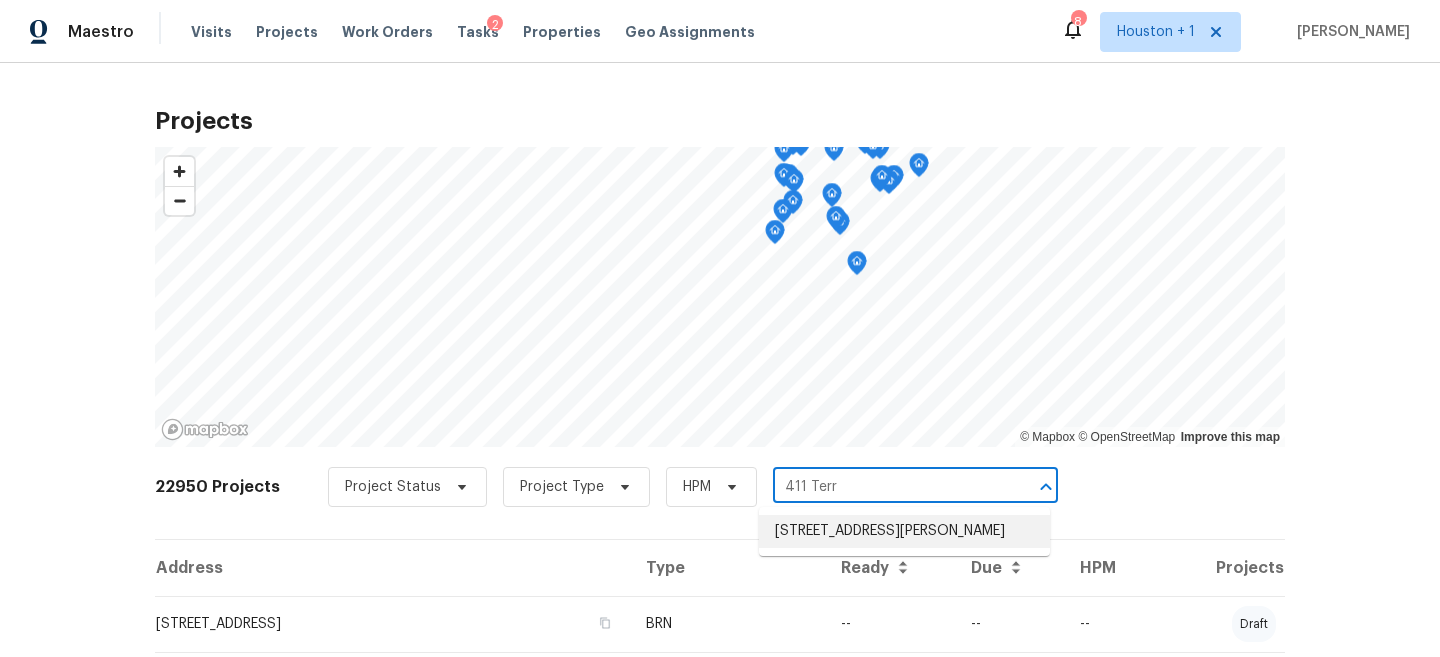 click on "[STREET_ADDRESS][PERSON_NAME]" at bounding box center (904, 531) 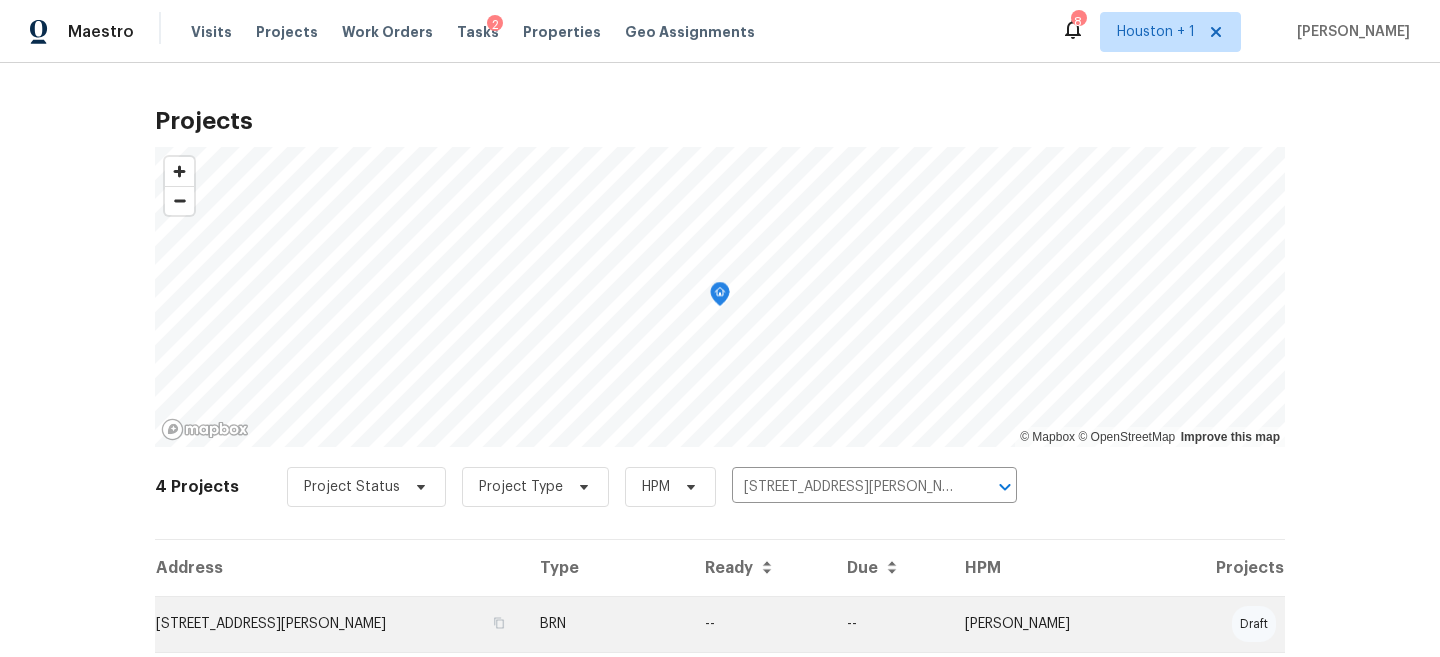 click on "[STREET_ADDRESS][PERSON_NAME]" at bounding box center (339, 624) 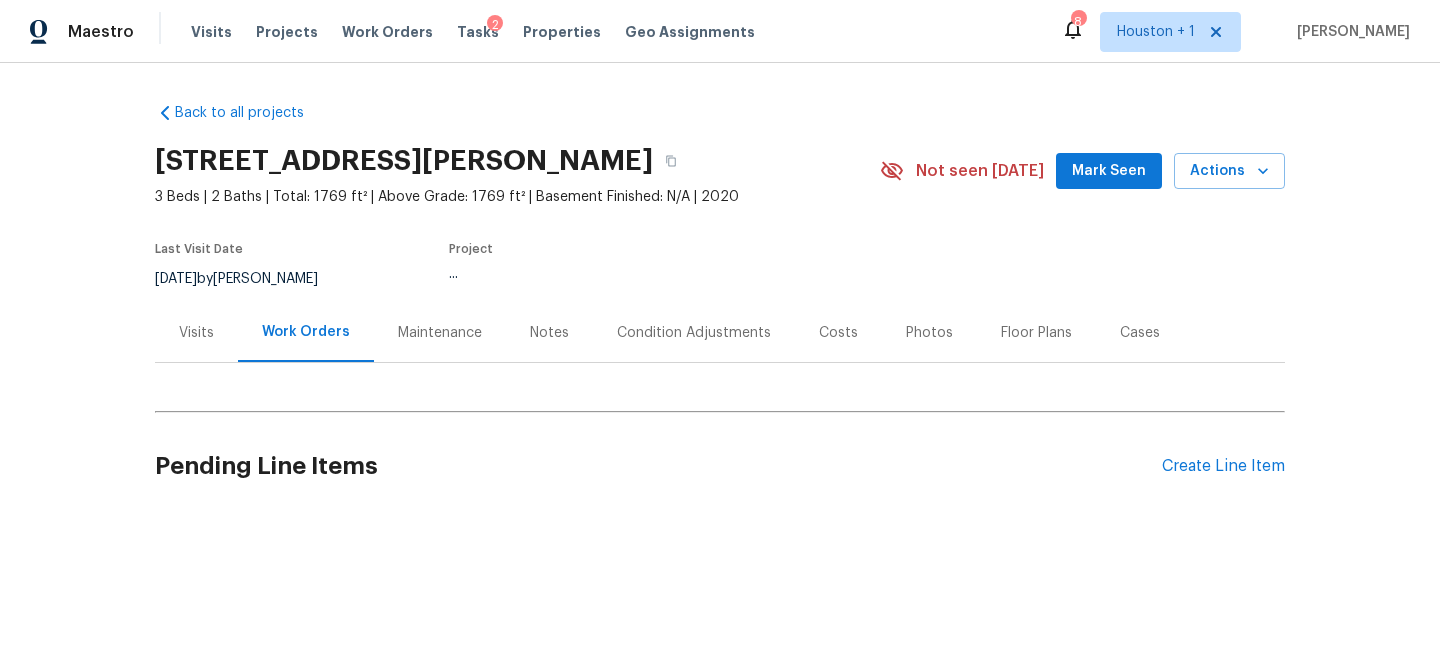 scroll, scrollTop: 0, scrollLeft: 0, axis: both 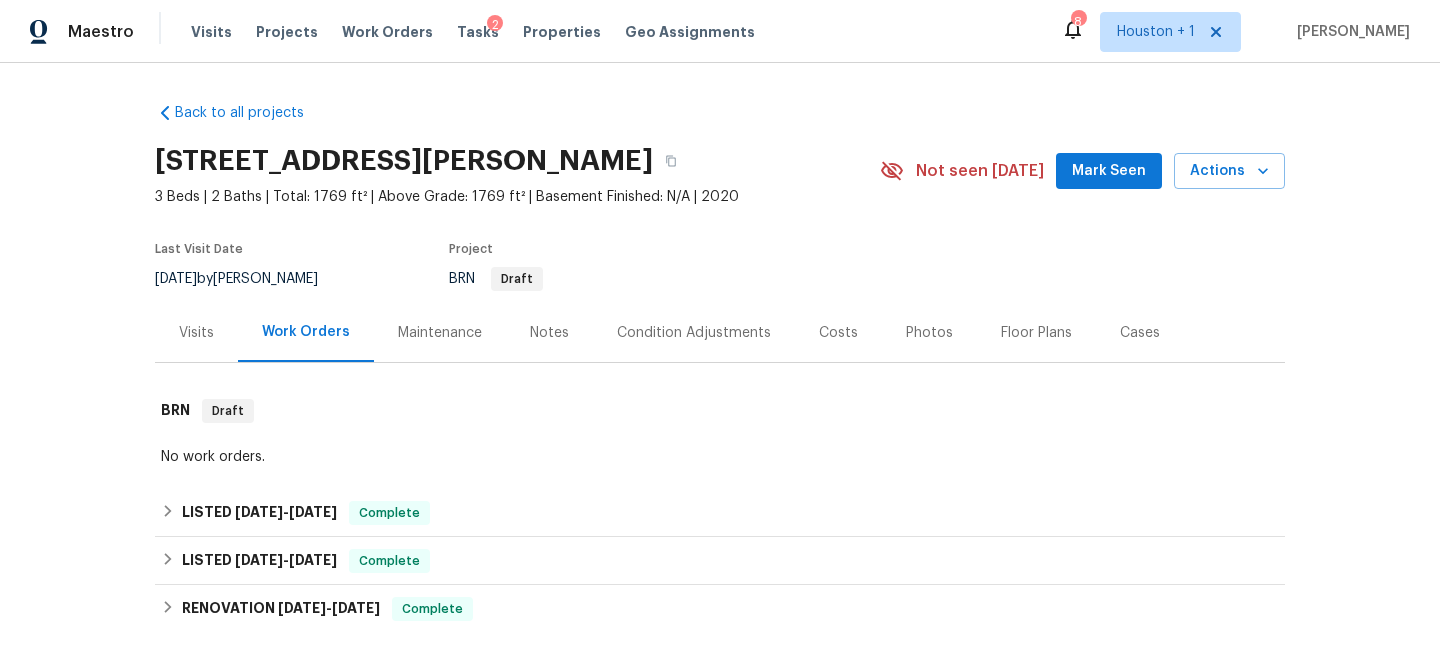 click on "Visits" at bounding box center (196, 332) 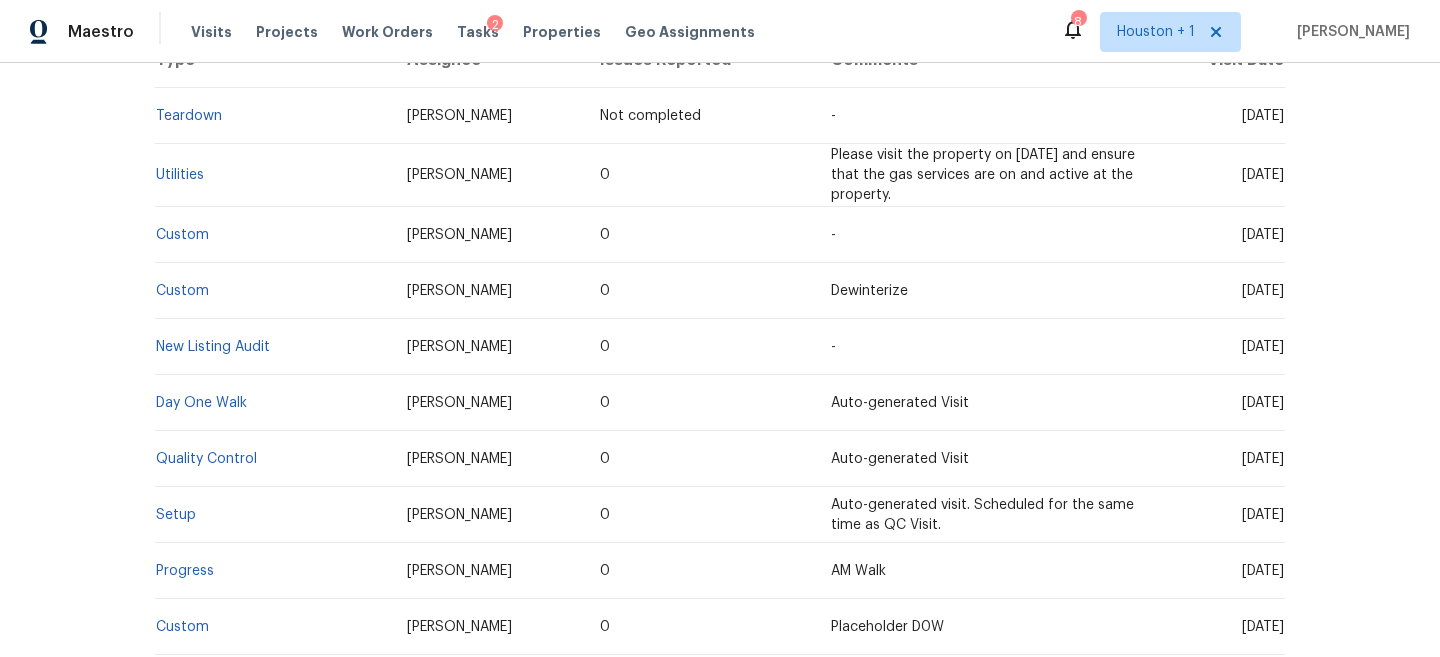 scroll, scrollTop: 422, scrollLeft: 0, axis: vertical 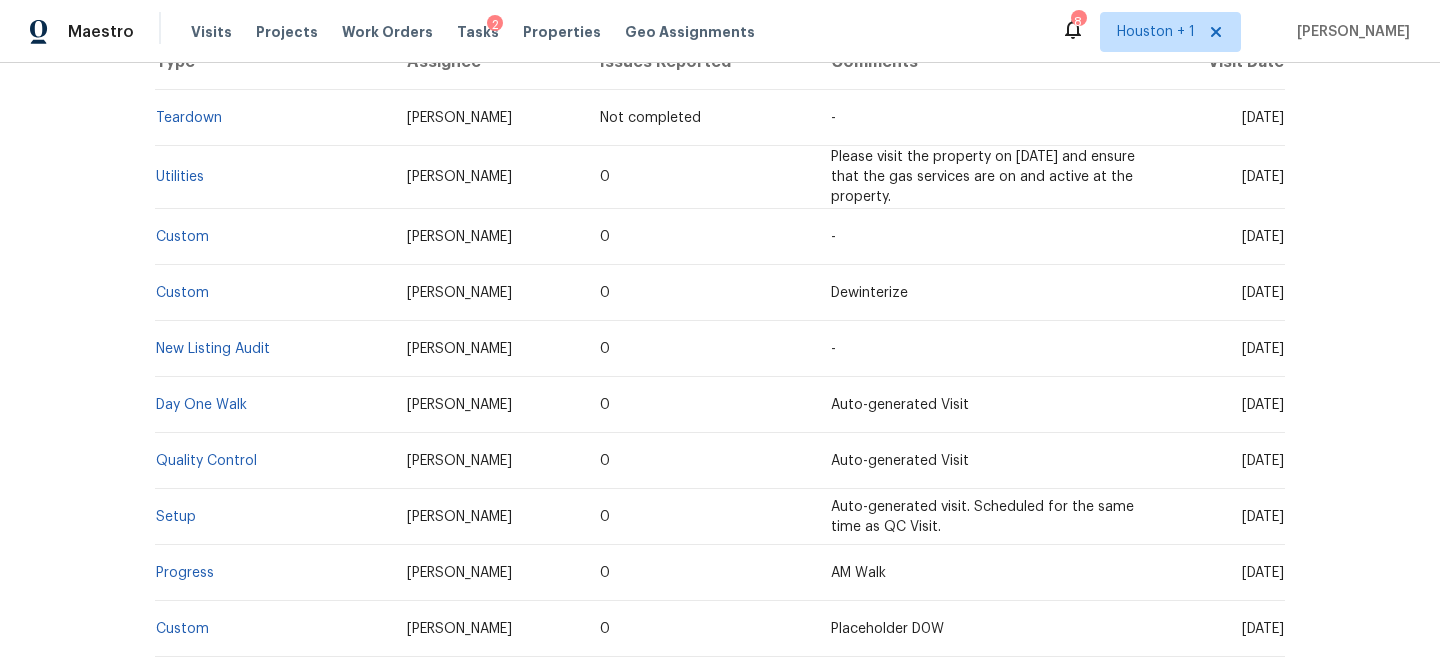 click on "Back to all projects 411 Terra Vista Cir, Montgomery, TX 77356 3 Beds | 2 Baths | Total: 1769 ft² | Above Grade: 1769 ft² | Basement Finished: N/A | 2020 Not seen today Mark Seen Actions Last Visit Date 7/11/2025  by  Steven Rosas   Project BRN   Draft Visits Work Orders Maintenance Notes Condition Adjustments Costs Photos Floor Plans Cases Visits Type Assignee Issues Reported Comments Visit Date Teardown Tyler Waltz Not completed - Wed, Jul 16 2025 Utilities Steven Rosas 0 Please visit the property on  11/07/2025 and ensure that the gas services are on and active at the property.  Fri, Jul 11 2025 Custom Steven Rosas 0 - Mon, May 12 2025 Custom Tyler Waltz 0 Dewinterize Tue, Mar 11 2025 New Listing Audit Steven Rosas 0 - Wed, Dec 11 2024 Day One Walk Tyler Waltz 0 Auto-generated Visit Tue, Dec 10 2024 Quality Control Tyler Waltz 0 Auto-generated Visit Tue, Dec 10 2024 Setup Tyler Waltz 0 Auto-generated visit. Scheduled for the same time as QC Visit. Tue, Dec 10 2024 Progress Steven Rosas 0 AM Walk Custom 0" at bounding box center [720, 360] 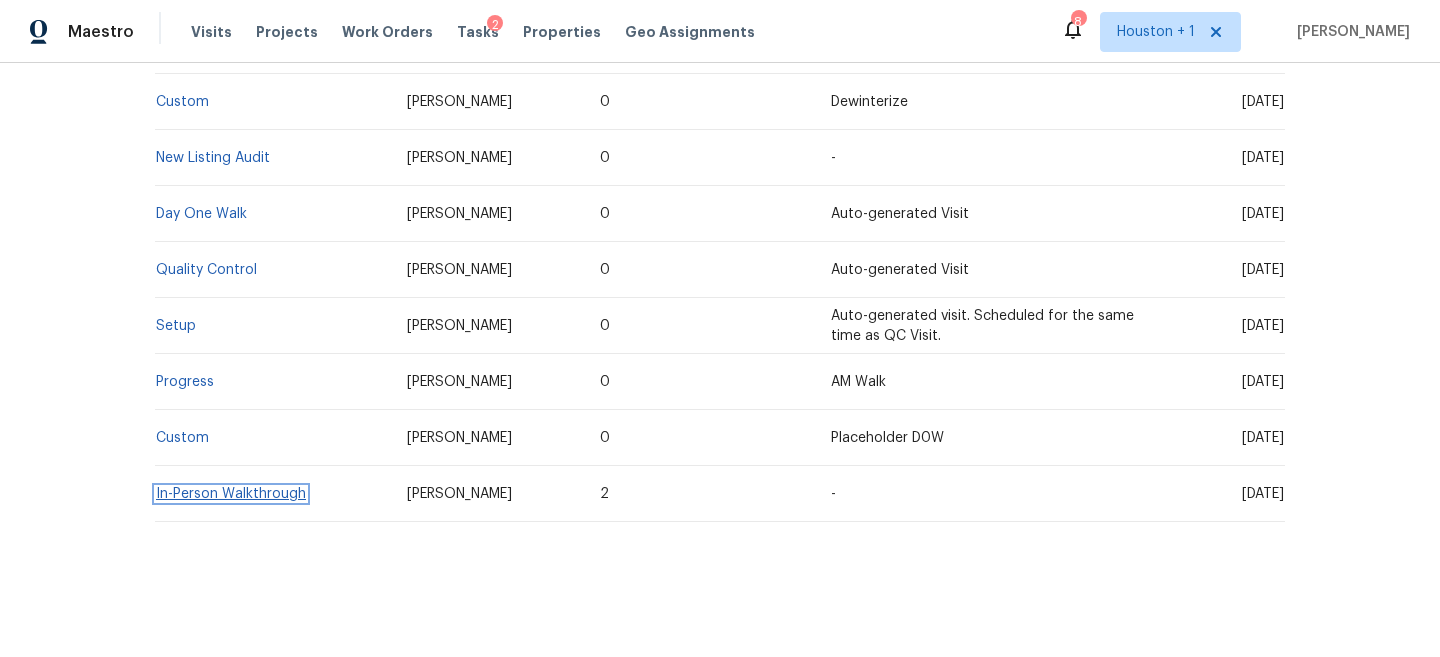 click on "In-Person Walkthrough" at bounding box center (231, 494) 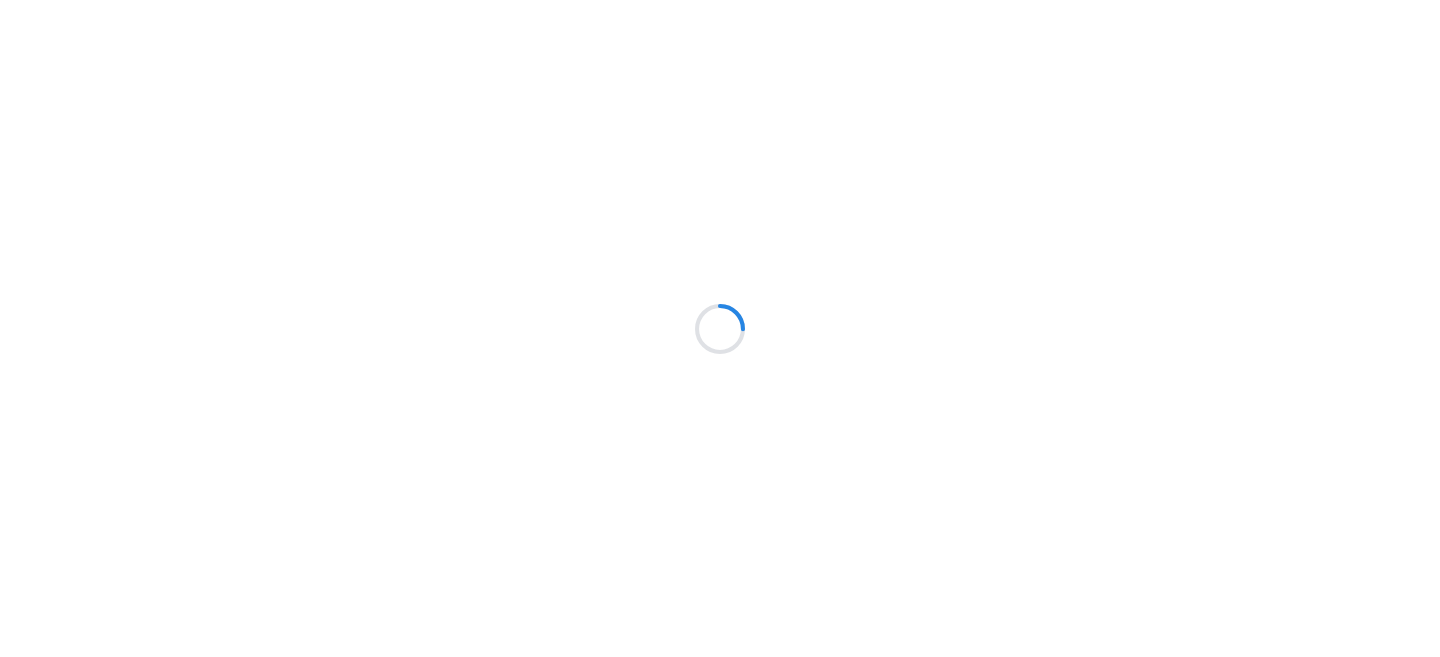 scroll, scrollTop: 0, scrollLeft: 0, axis: both 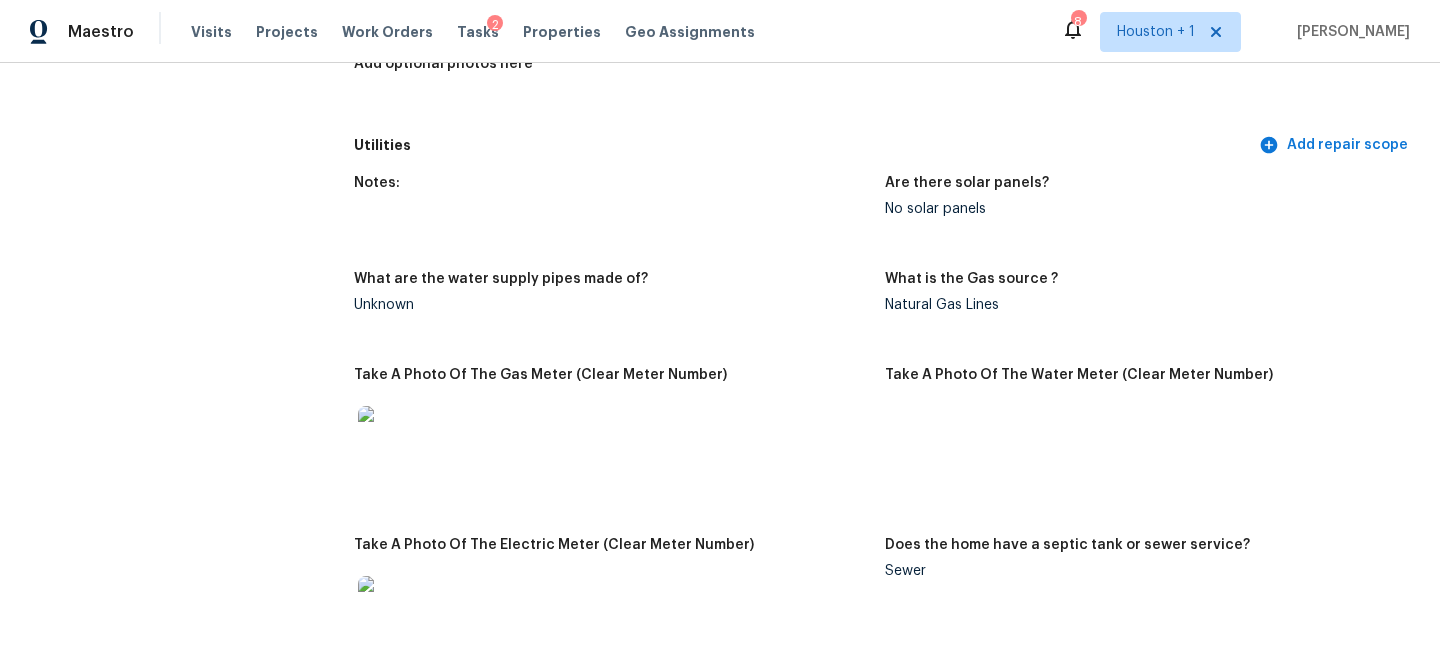 click at bounding box center [390, 438] 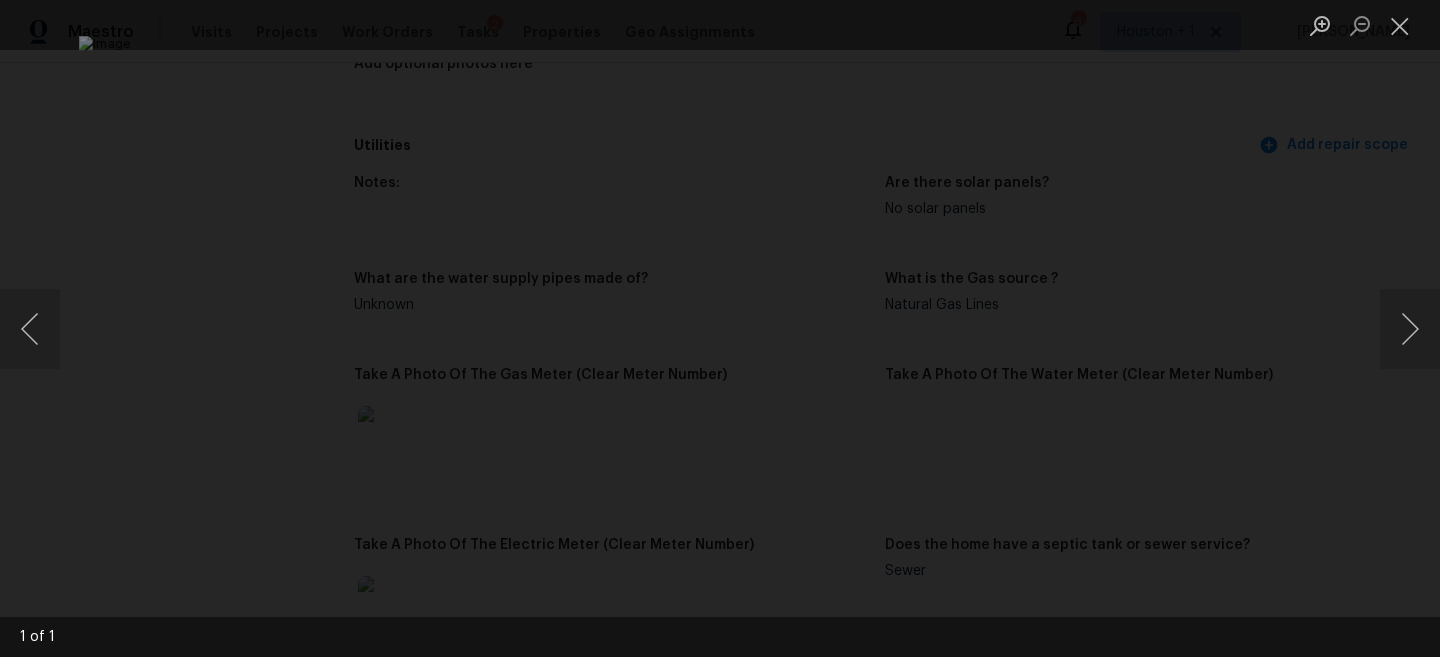 click at bounding box center (720, 328) 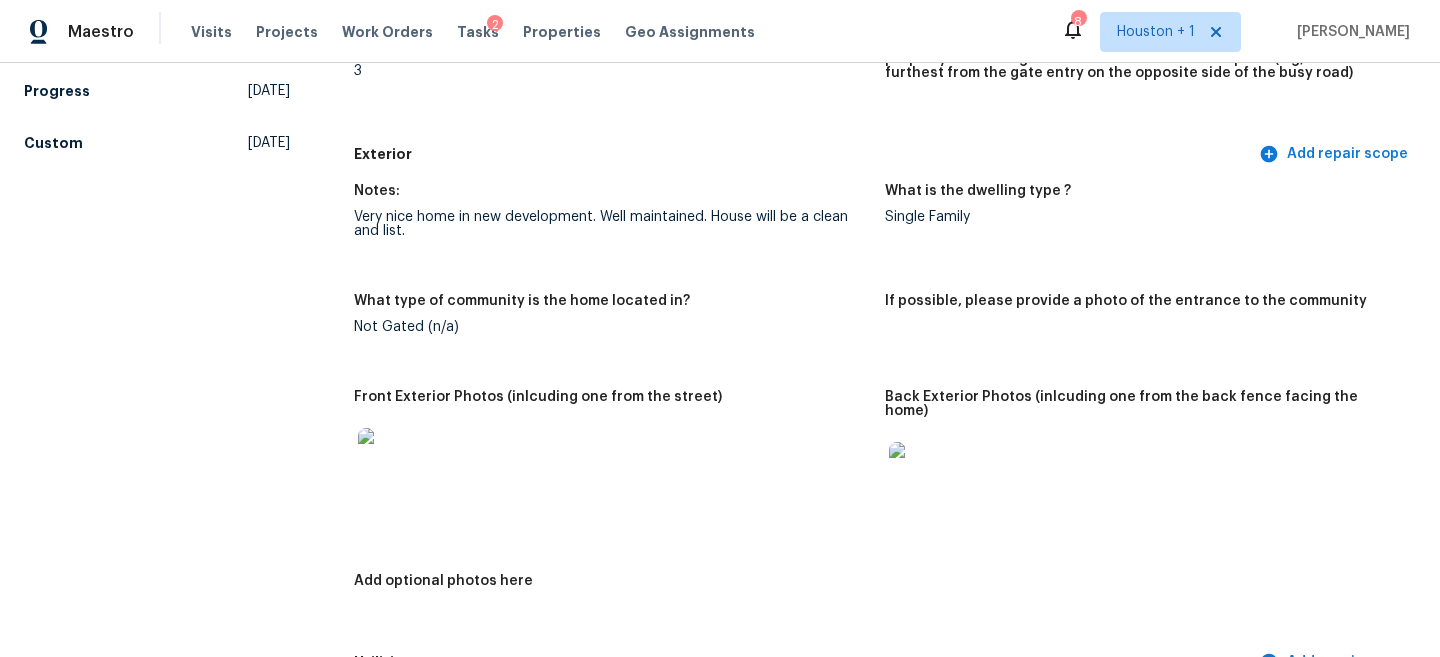 scroll, scrollTop: 0, scrollLeft: 0, axis: both 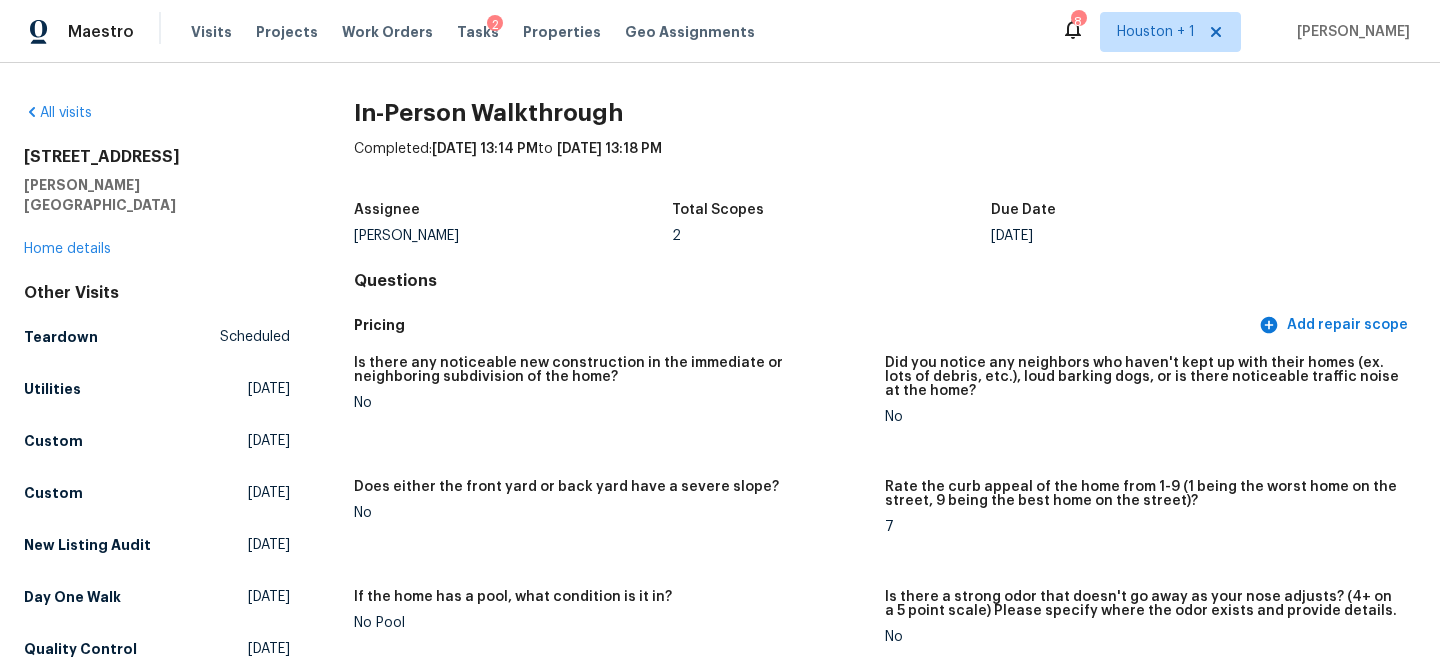 click on "[STREET_ADDRESS][PERSON_NAME] Home details" at bounding box center [157, 203] 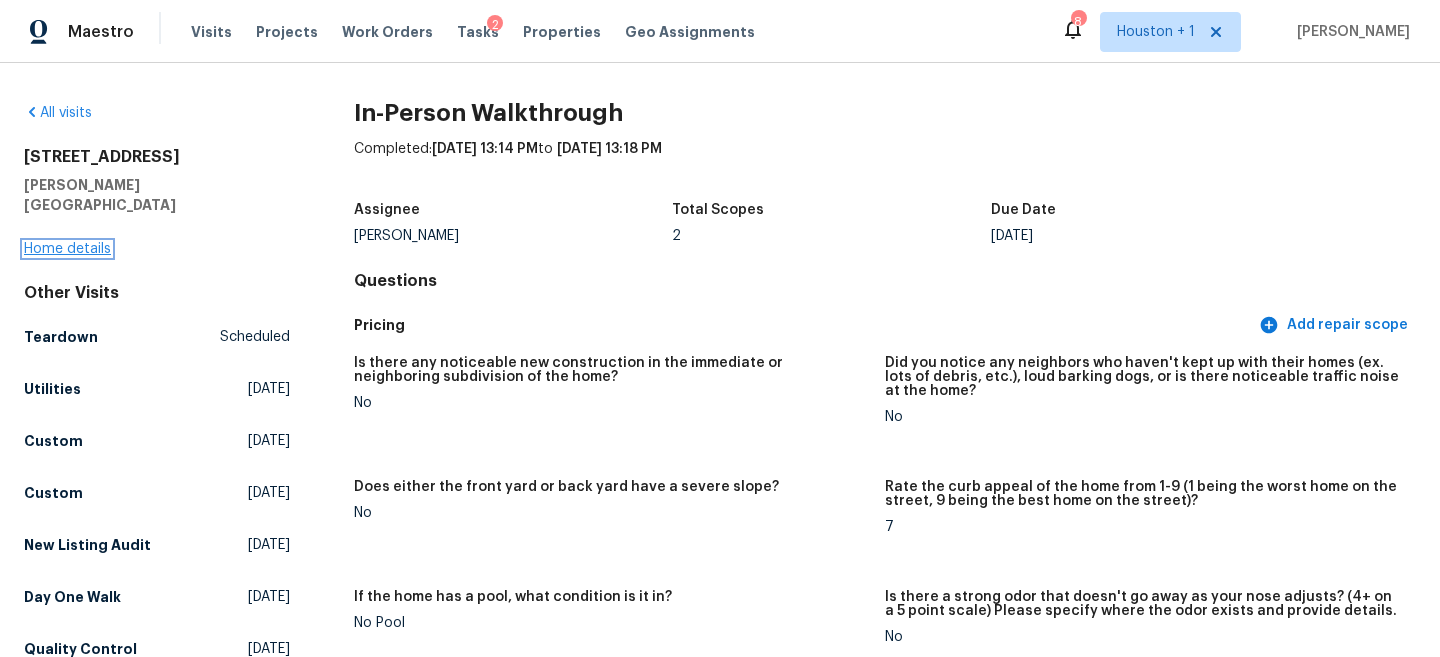 click on "Home details" at bounding box center [67, 249] 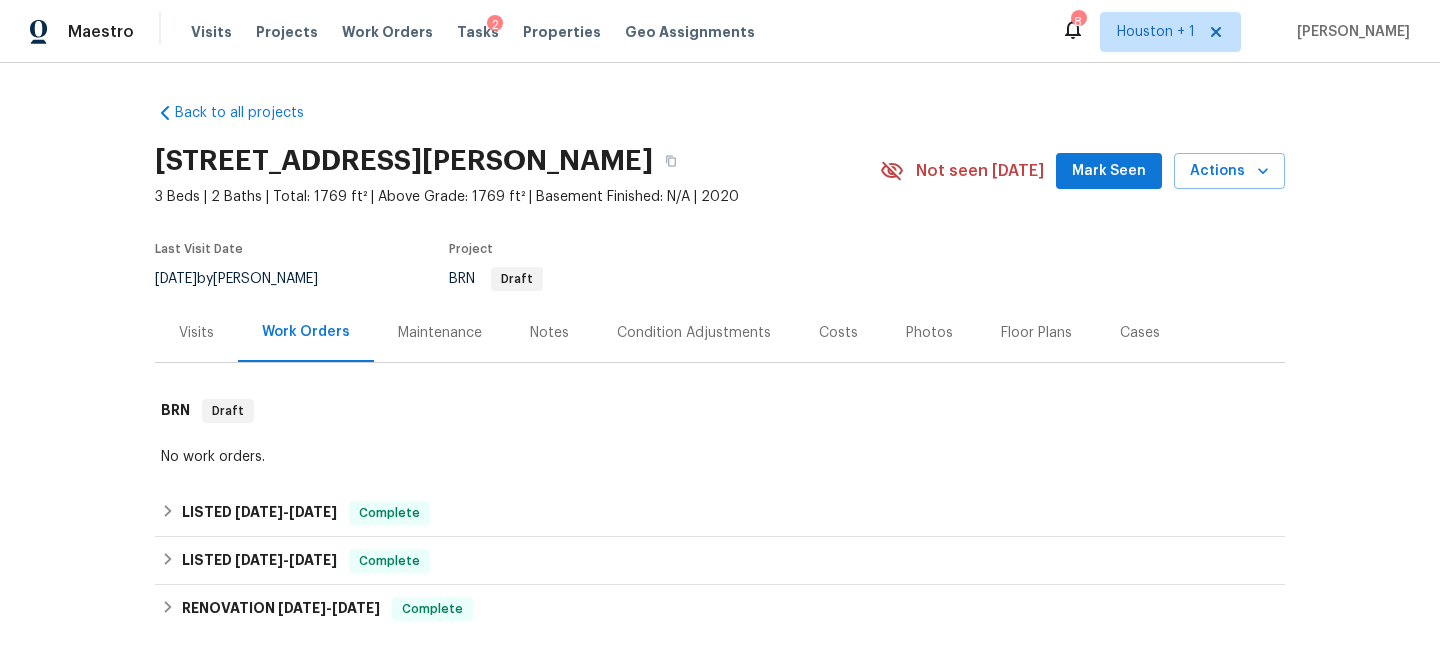 click on "Notes" at bounding box center (549, 333) 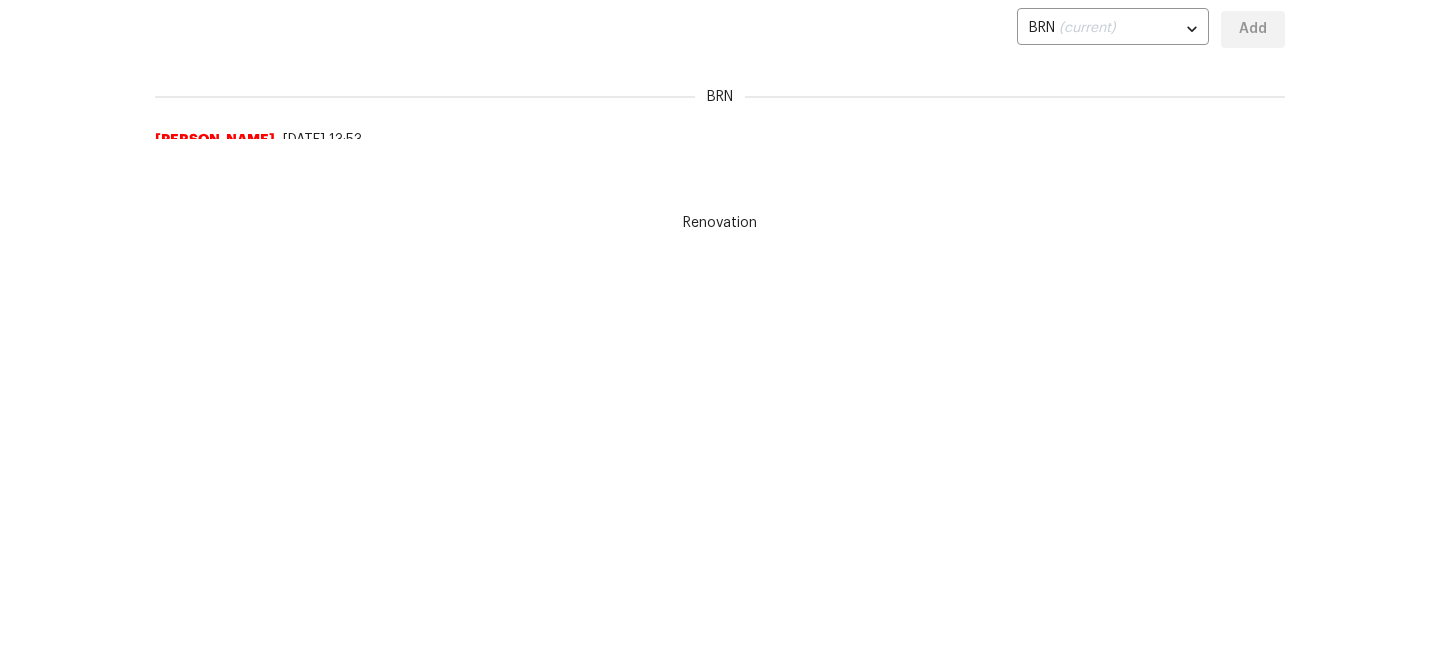 scroll, scrollTop: 489, scrollLeft: 0, axis: vertical 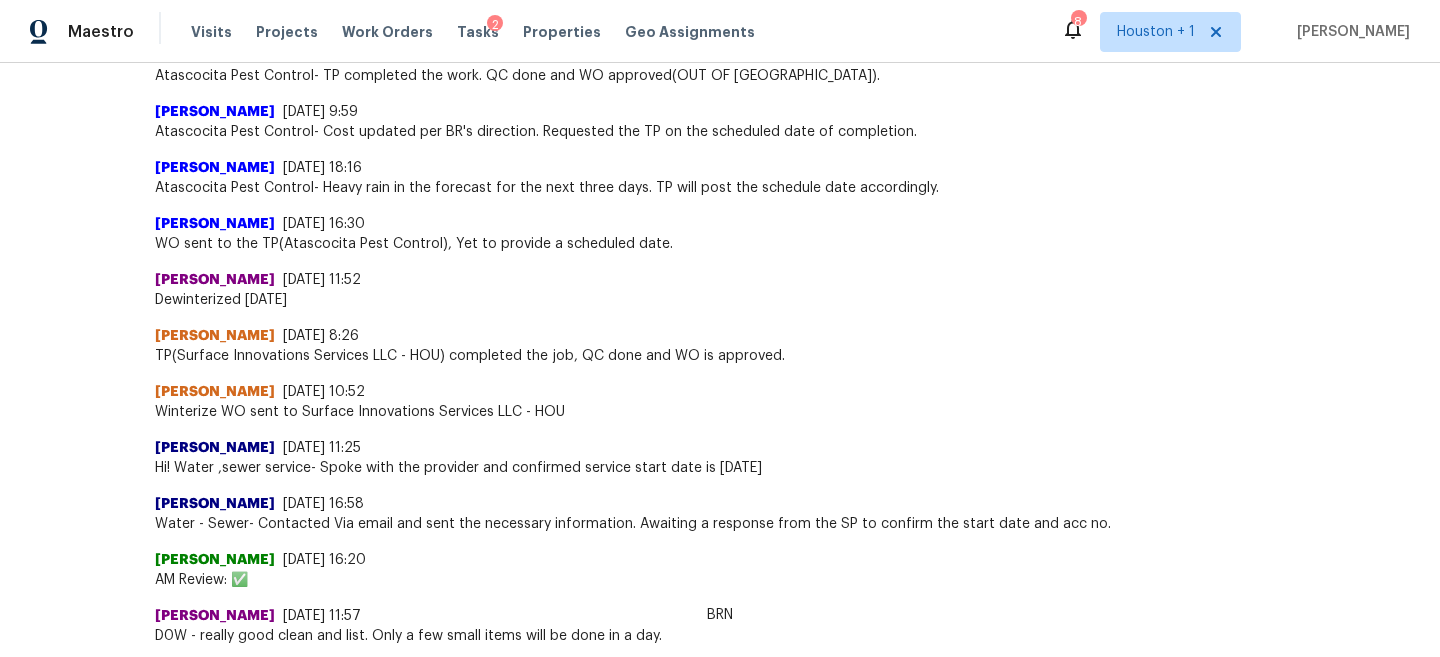 click on "Water - Sewer- Contacted Via email and sent the necessary information. Awaiting a response from the SP to confirm the start date and acc no." at bounding box center [720, 524] 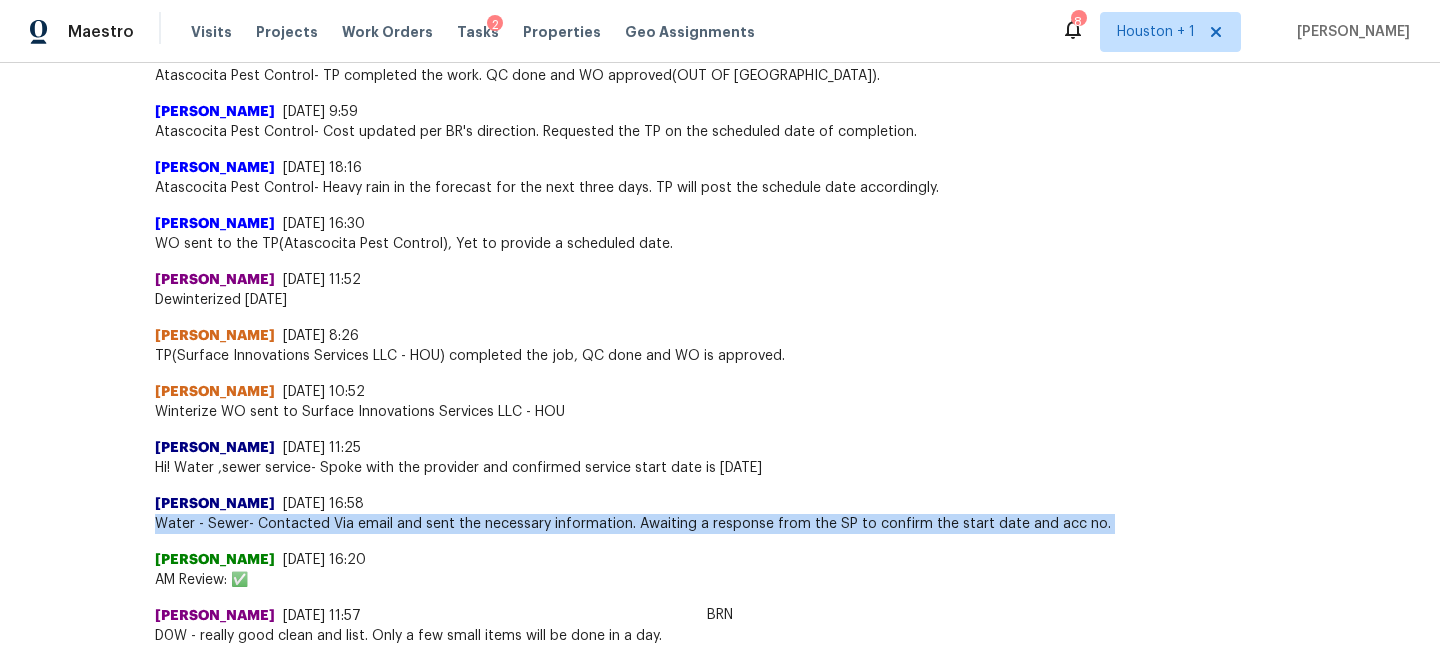 click on "Water - Sewer- Contacted Via email and sent the necessary information. Awaiting a response from the SP to confirm the start date and acc no." at bounding box center [720, 524] 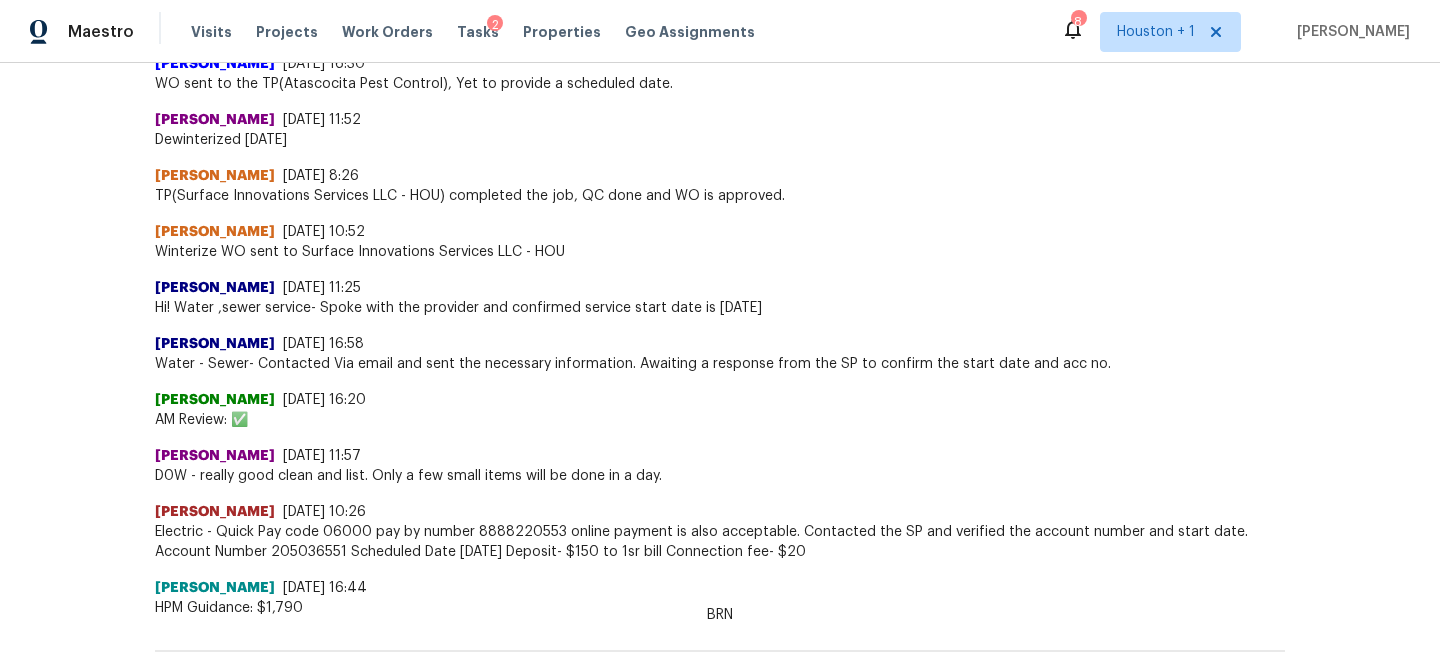 scroll, scrollTop: 1083, scrollLeft: 0, axis: vertical 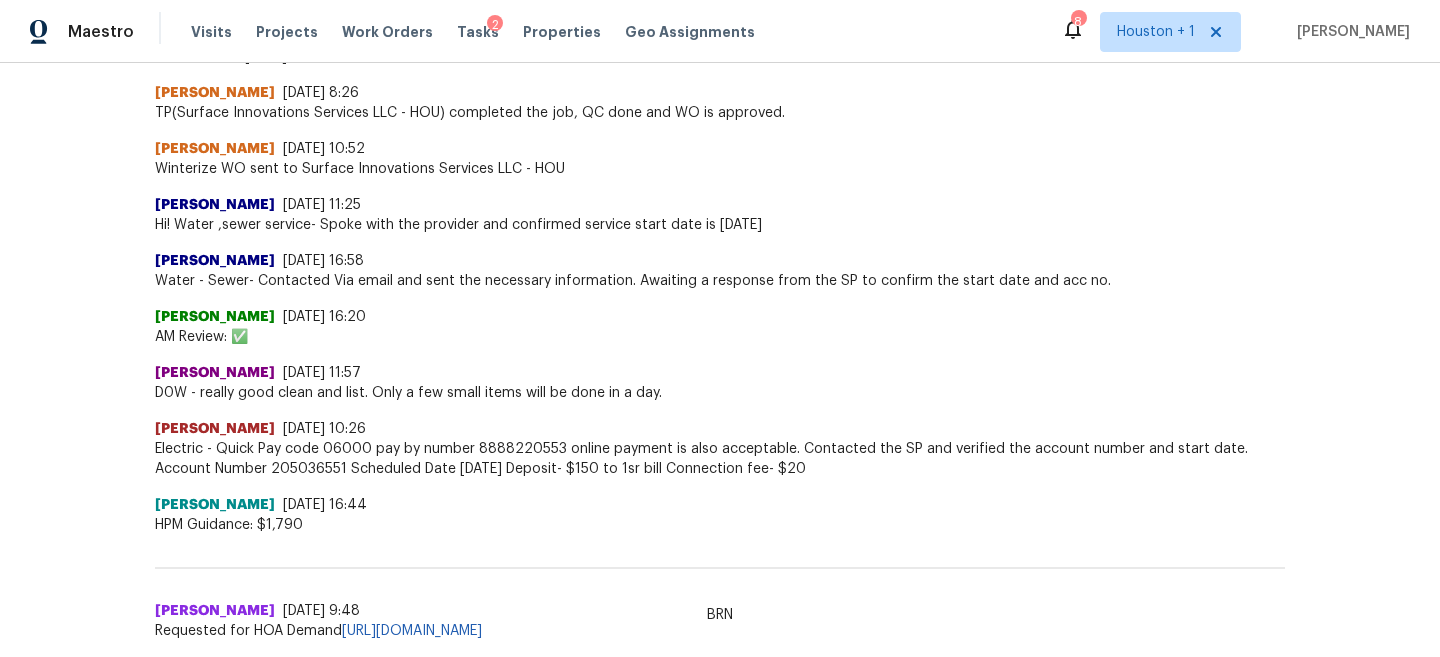 click on "[PERSON_NAME] [DATE] 10:26" at bounding box center [720, 429] 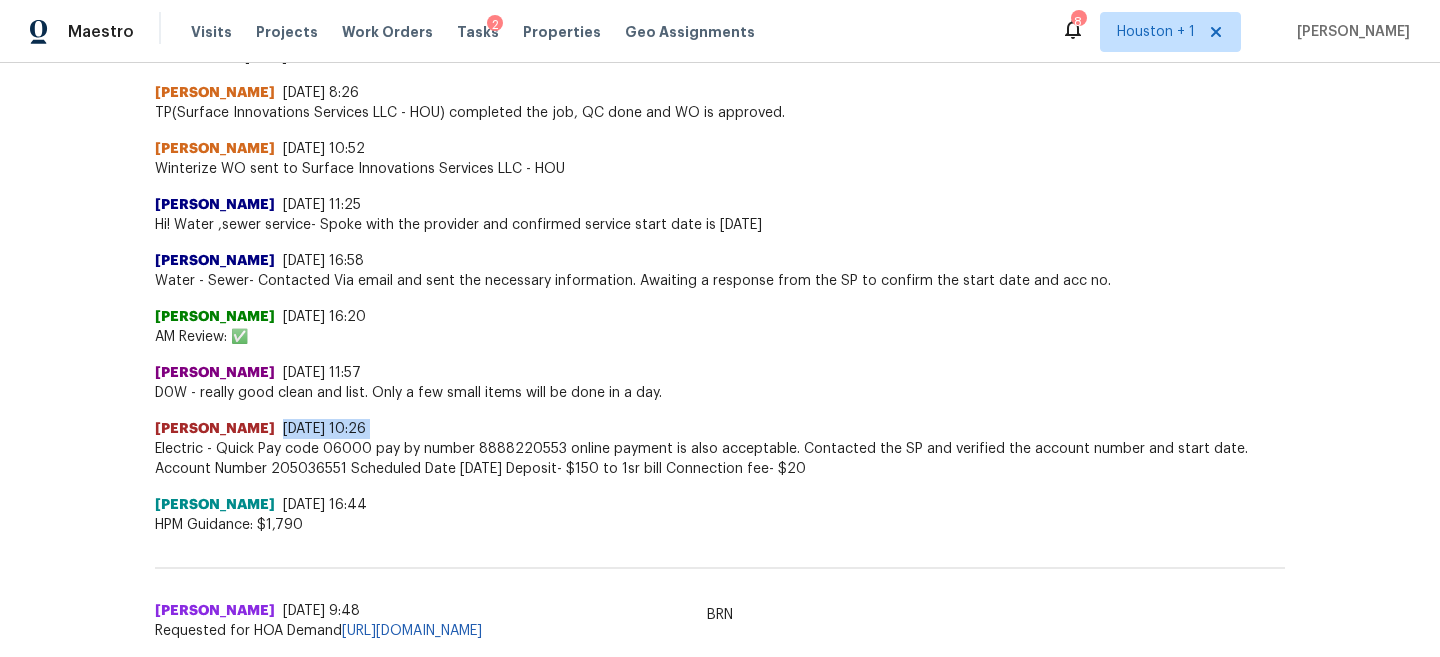 click on "[PERSON_NAME] [DATE] 10:26" at bounding box center (720, 429) 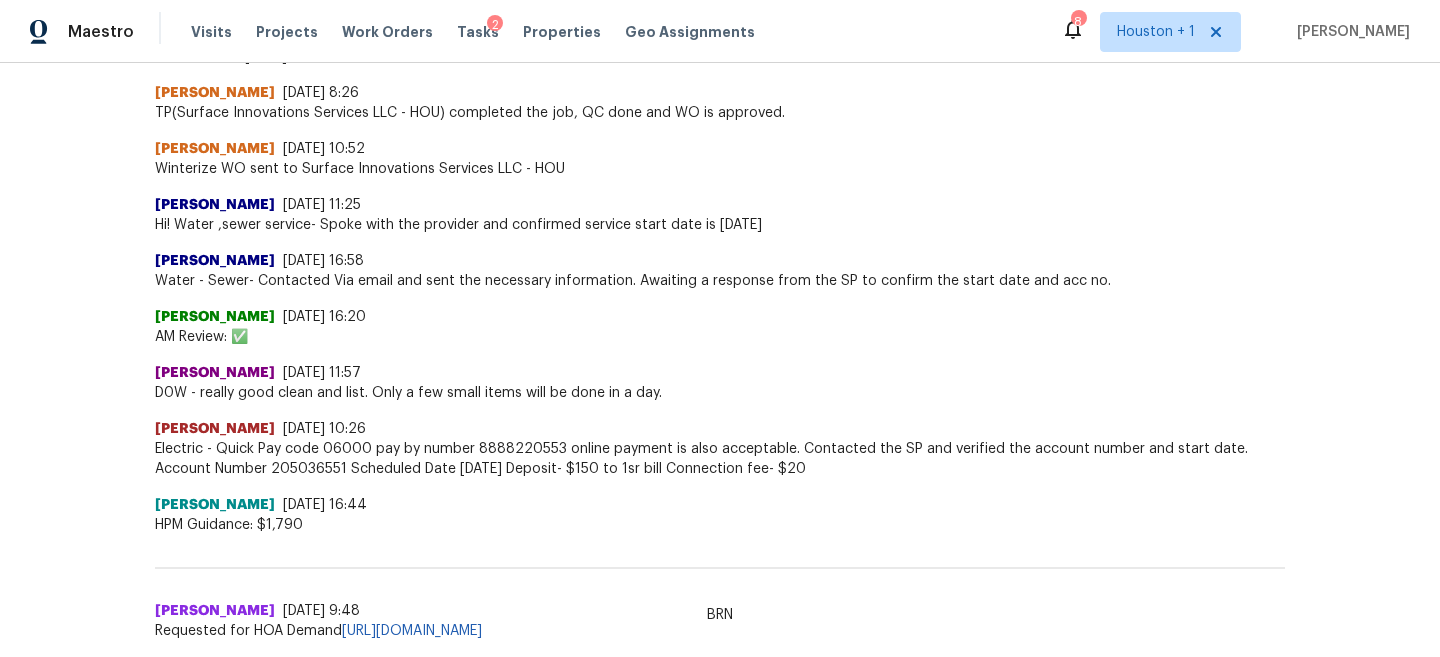 click on "Electric -  Quick Pay code 06000 pay by number 8888220553 online payment is also acceptable.
Contacted the SP and verified the account number and start date.
Account Number
205036551
Scheduled Date
[DATE]
Deposit- $150 to 1sr bill
Connection fee- $20" at bounding box center [720, 459] 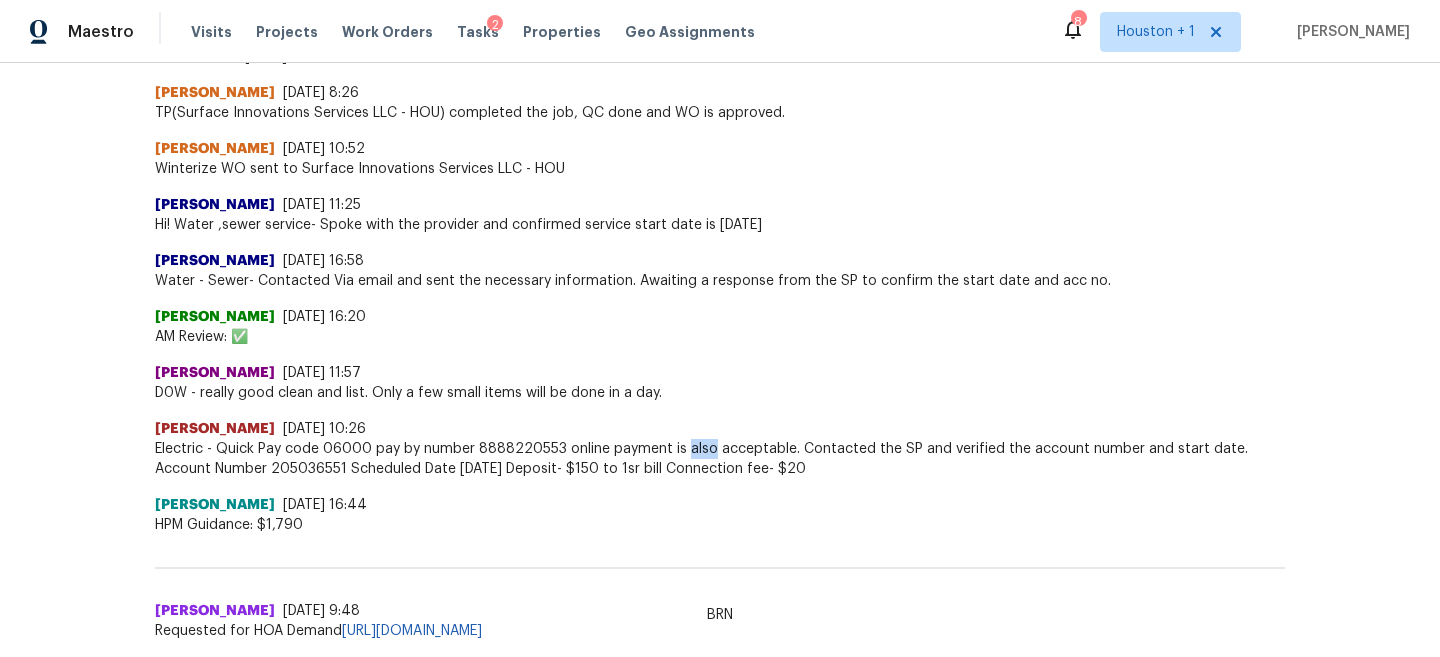 click on "Electric -  Quick Pay code 06000 pay by number 8888220553 online payment is also acceptable.
Contacted the SP and verified the account number and start date.
Account Number
205036551
Scheduled Date
[DATE]
Deposit- $150 to 1sr bill
Connection fee- $20" at bounding box center (720, 459) 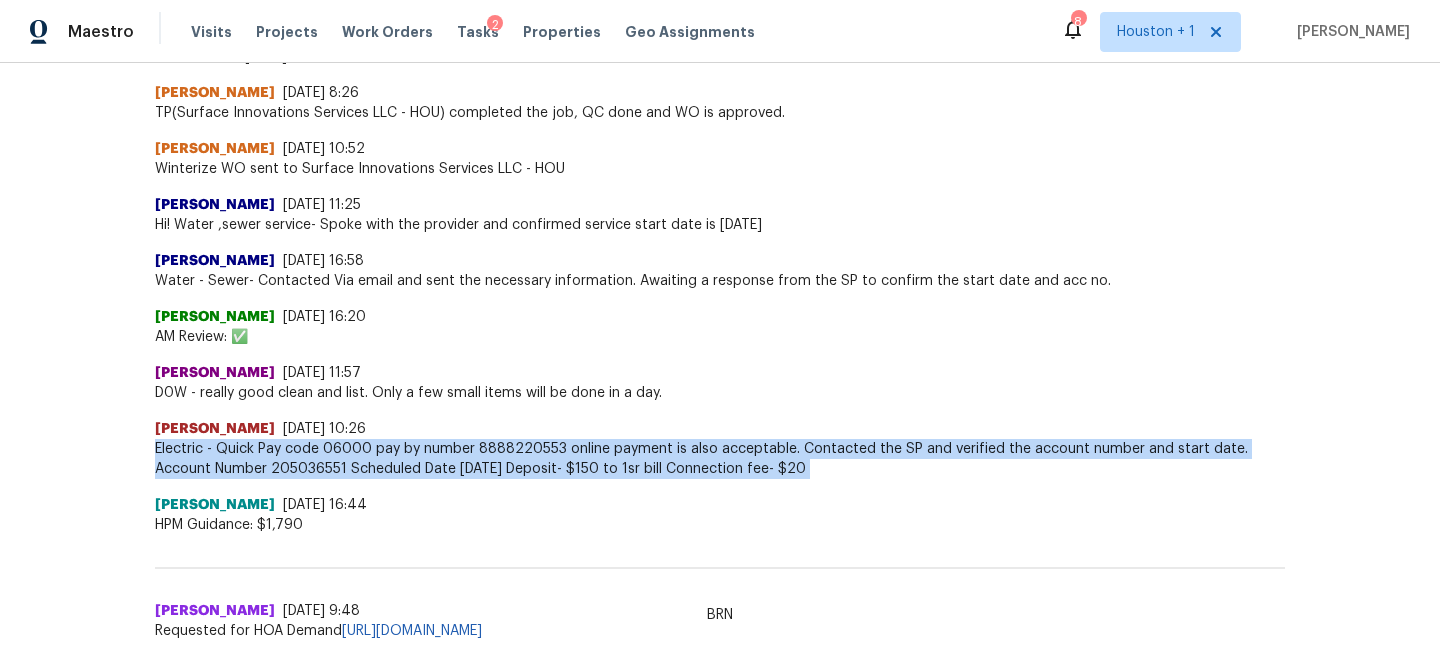 click on "Electric -  Quick Pay code 06000 pay by number 8888220553 online payment is also acceptable.
Contacted the SP and verified the account number and start date.
Account Number
205036551
Scheduled Date
[DATE]
Deposit- $150 to 1sr bill
Connection fee- $20" at bounding box center [720, 459] 